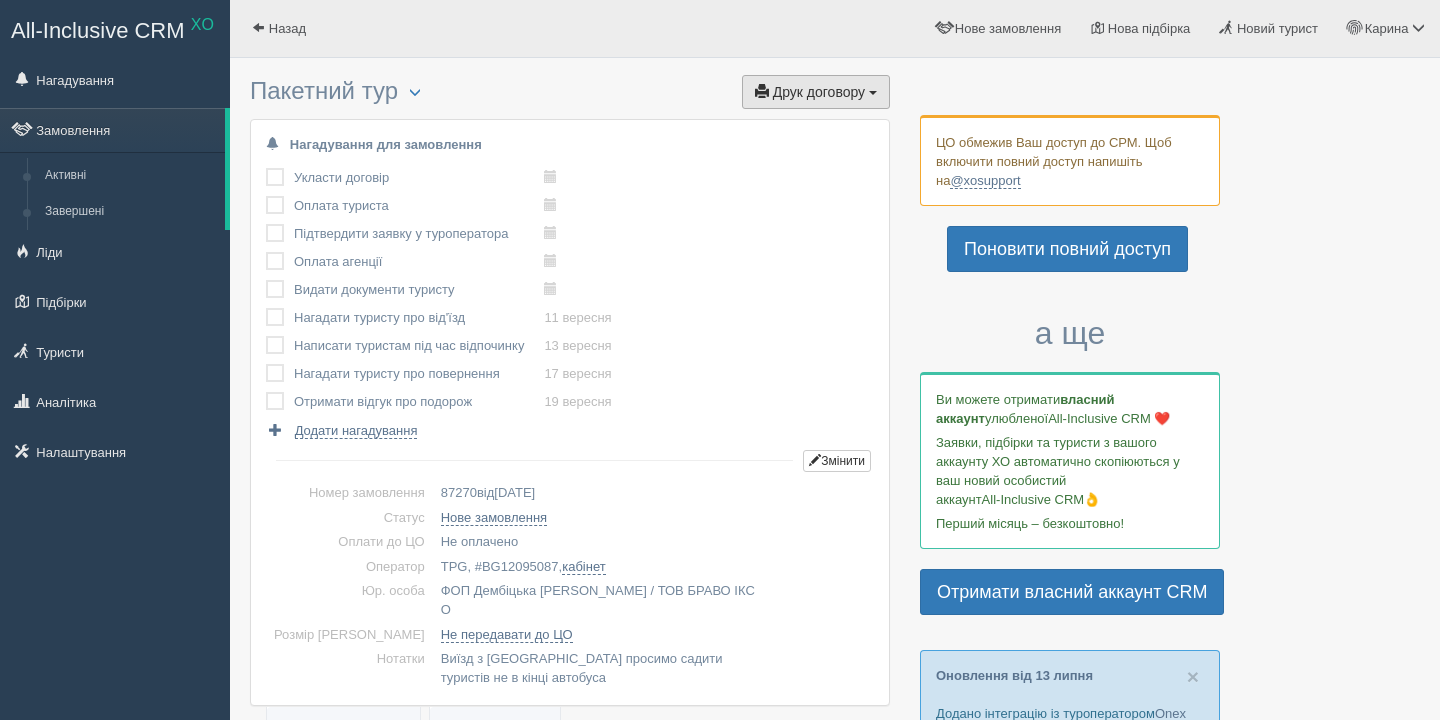 scroll, scrollTop: 0, scrollLeft: 0, axis: both 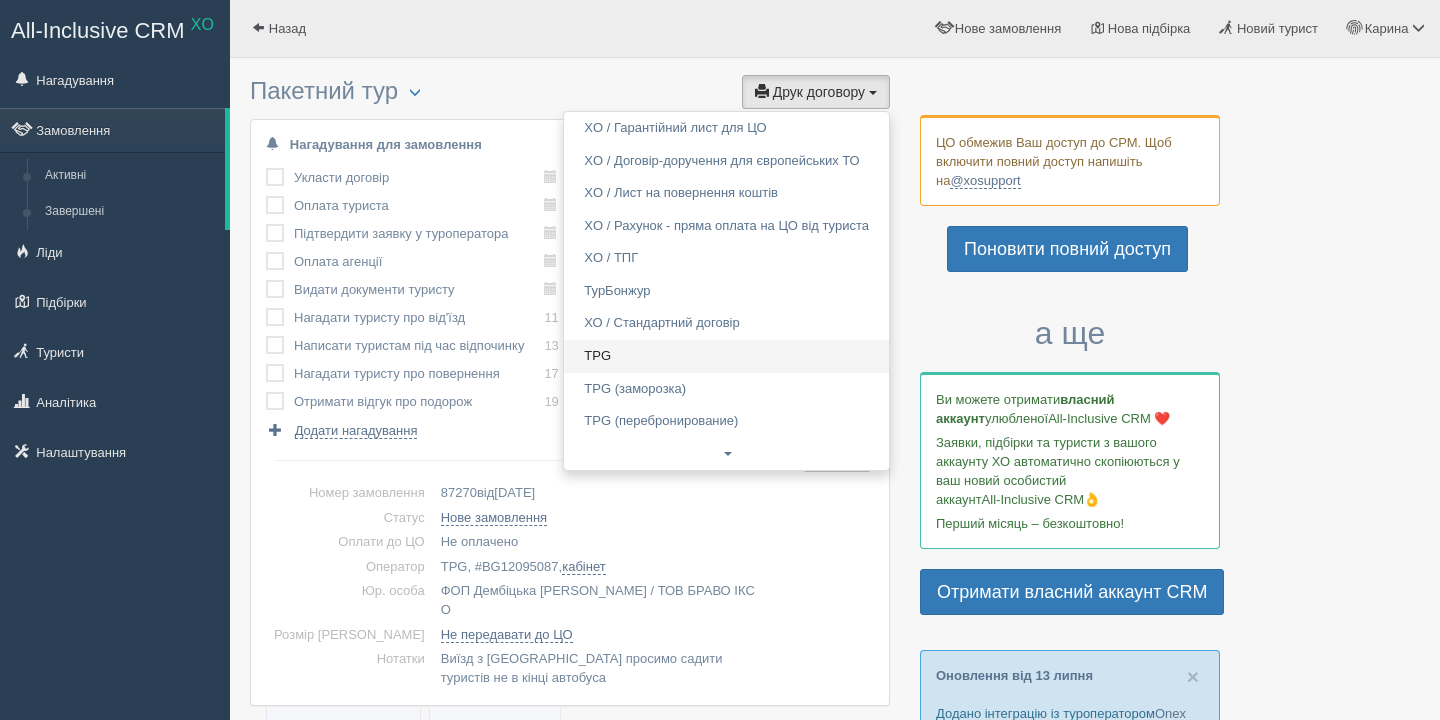 click on "TPG" at bounding box center (726, 356) 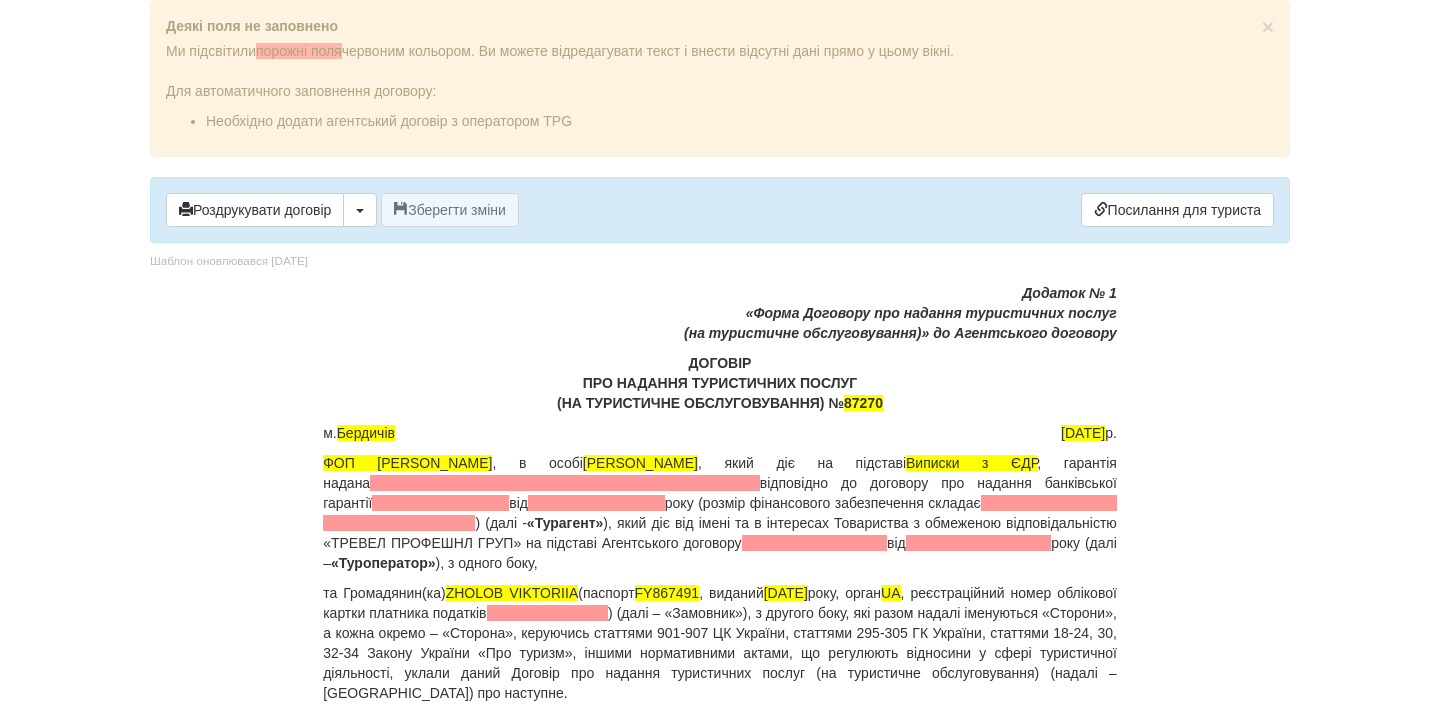 scroll, scrollTop: 0, scrollLeft: 0, axis: both 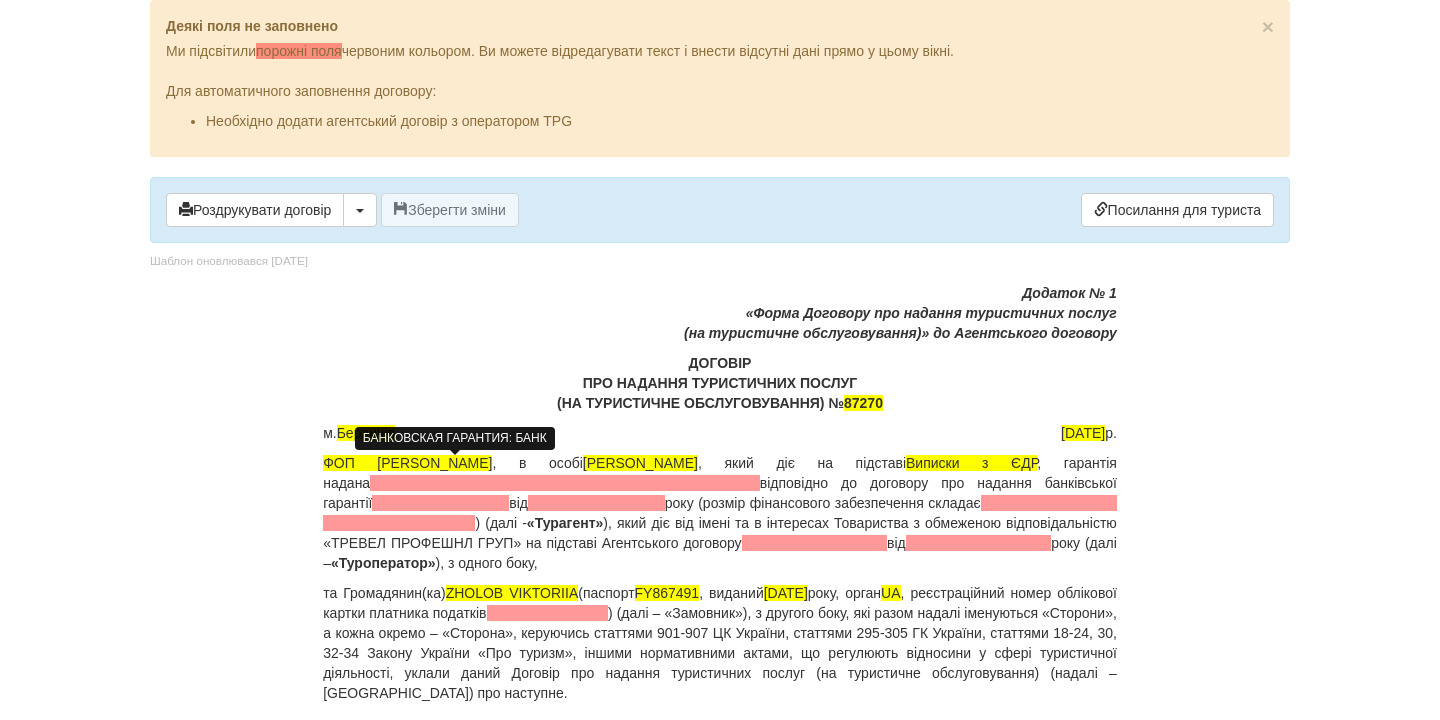 click at bounding box center [565, 483] 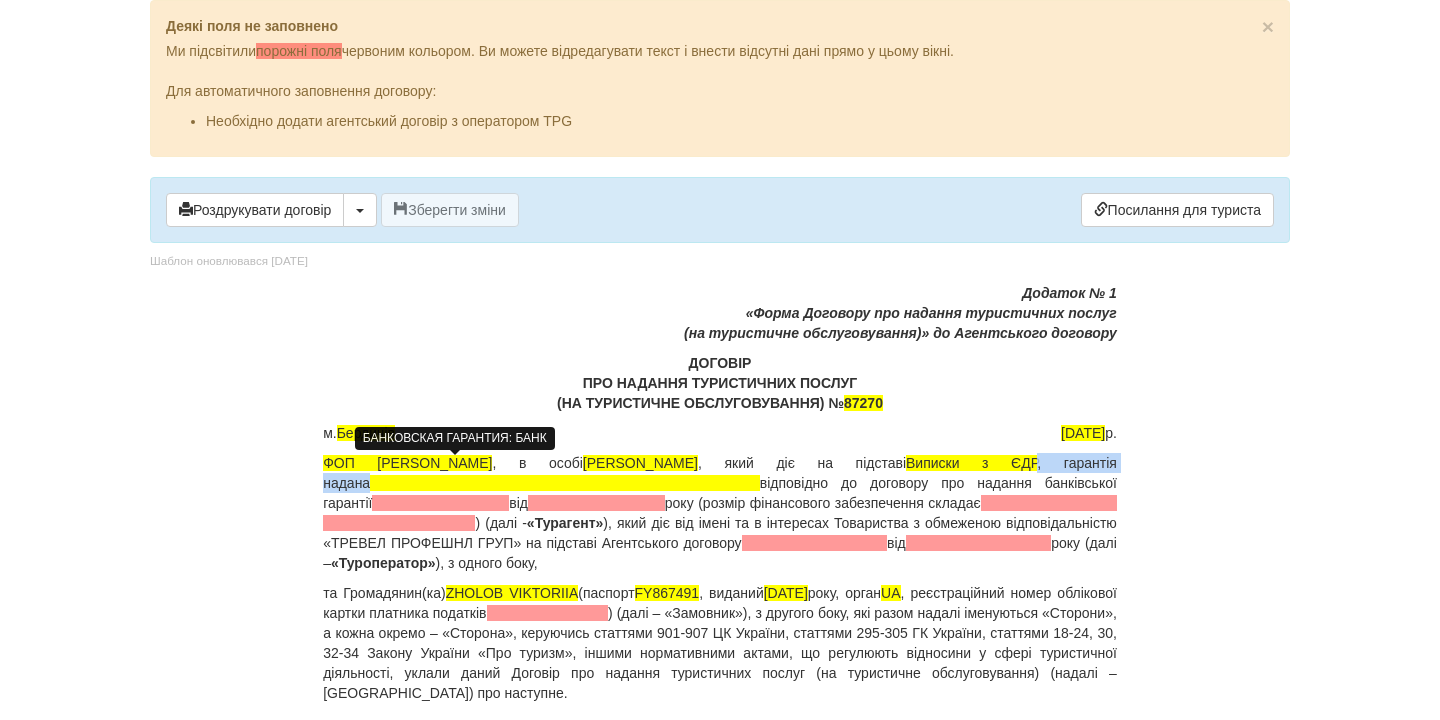 type 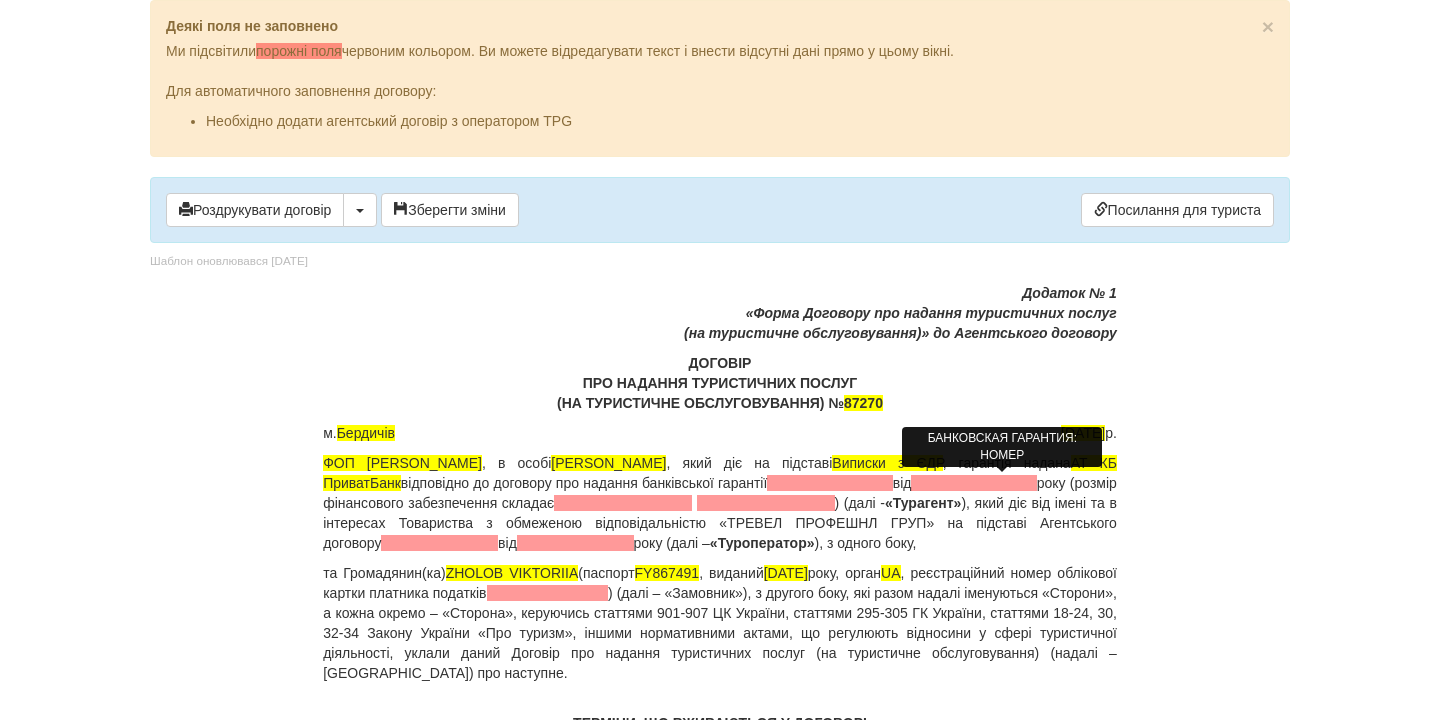 click at bounding box center [829, 483] 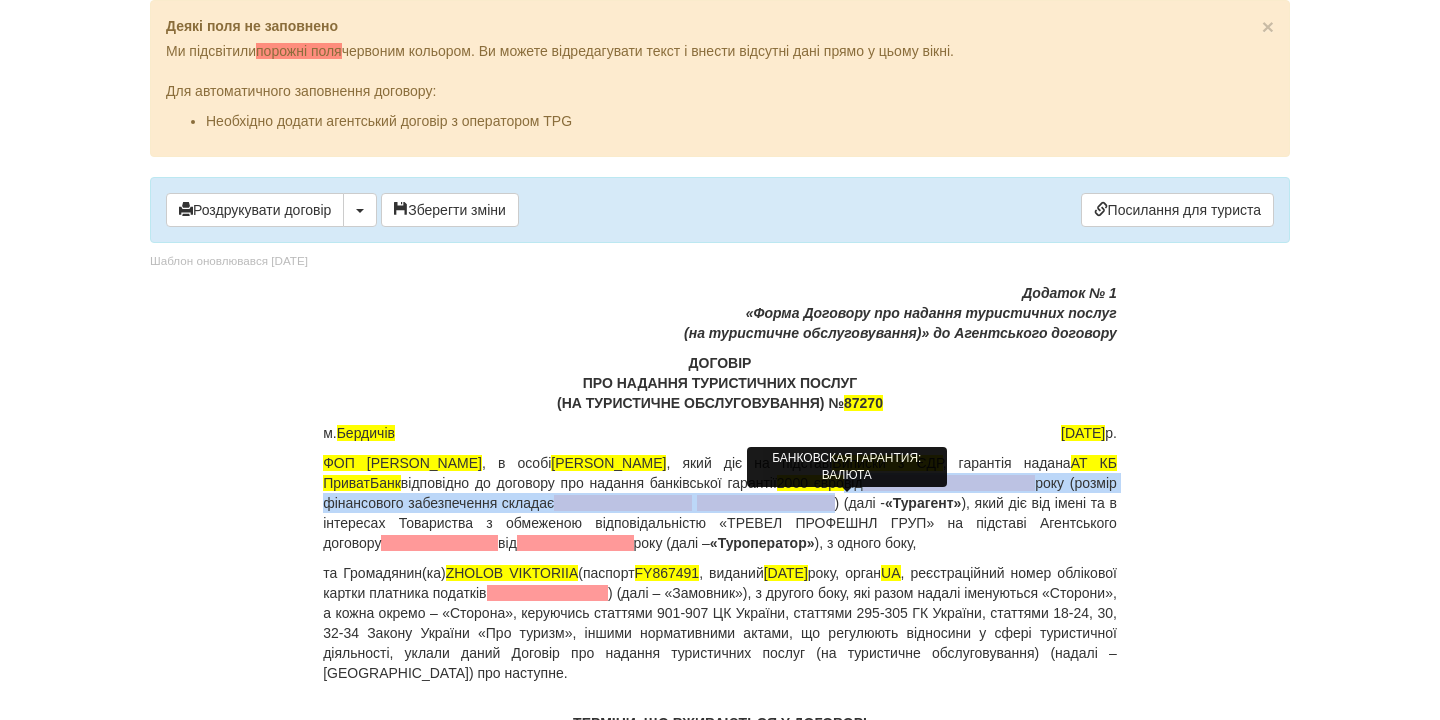 drag, startPoint x: 965, startPoint y: 486, endPoint x: 908, endPoint y: 509, distance: 61.46544 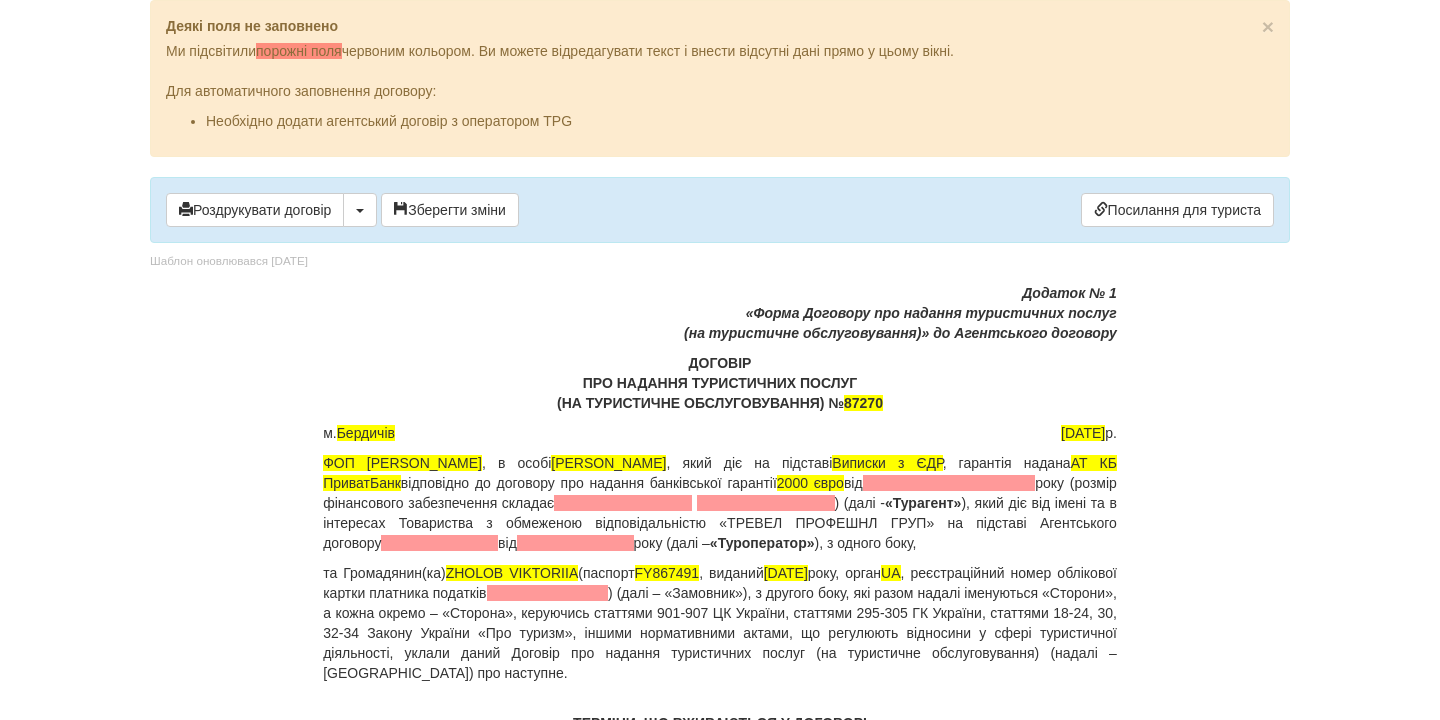 click on "ФОП Дембіцька Карина Сергіївна , в особі  Дембіцька Карина Сергіївна , який діє на підставі  Виписки з ЄДР ,
гарантія надана  АТ КБ ПриватБанк  відповідно до договору про надання банківської гарантії  2000 євро  від                                  року (розмір фінансового забезпечення складає                                                                  ) (далі -  «Турагент» ),
який діє від імені та в інтересах Товариства з обмеженою відповідальністю «ТРЕВЕЛ ПРОФЕШНЛ ГРУП» на підставі Агентського договору   від   року (далі –" at bounding box center [720, 503] 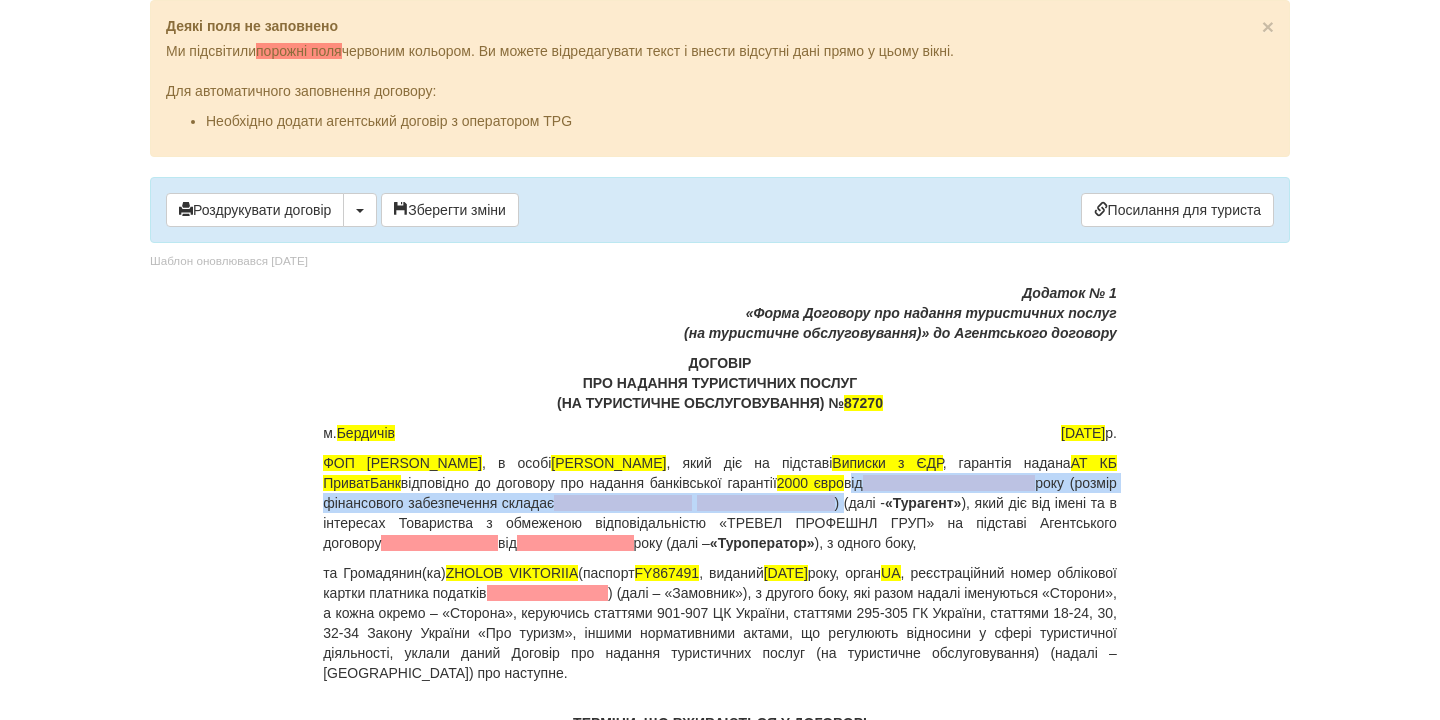 drag, startPoint x: 968, startPoint y: 485, endPoint x: 914, endPoint y: 506, distance: 57.939625 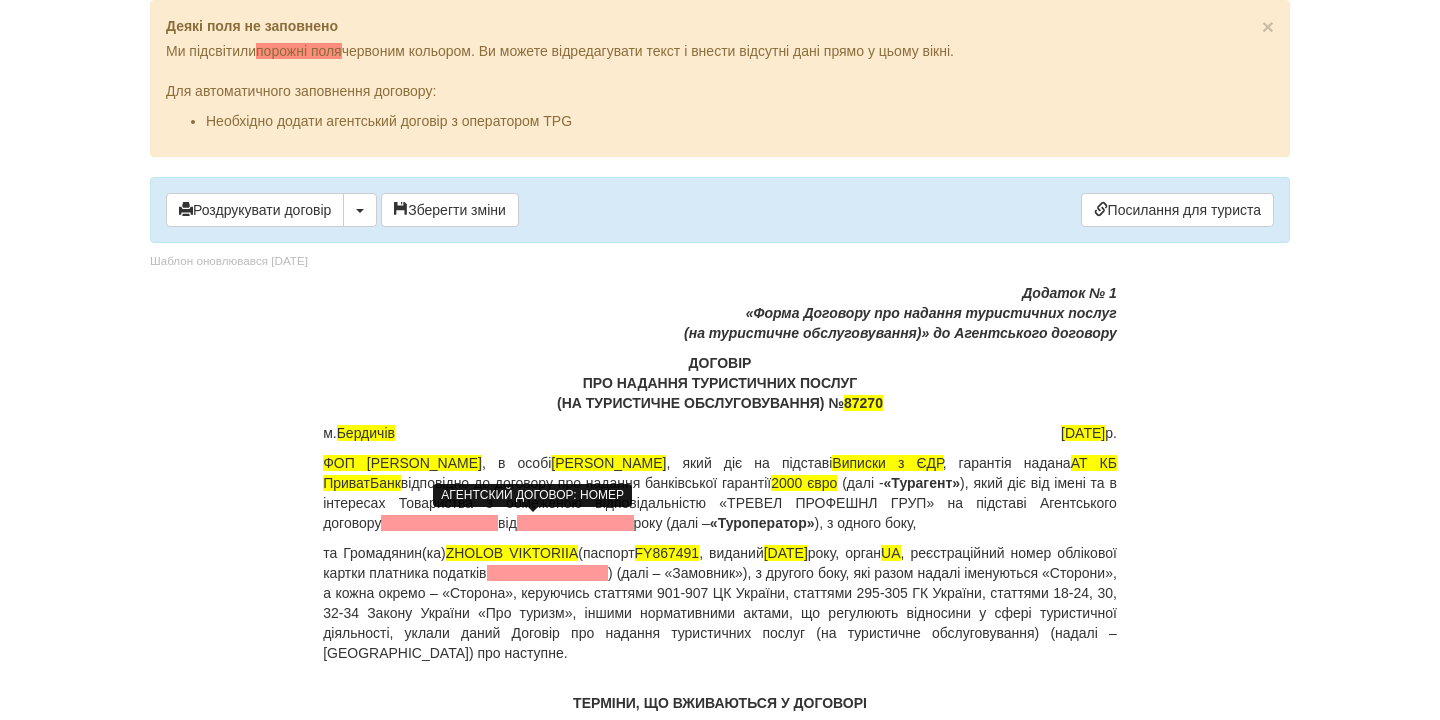 click at bounding box center (439, 523) 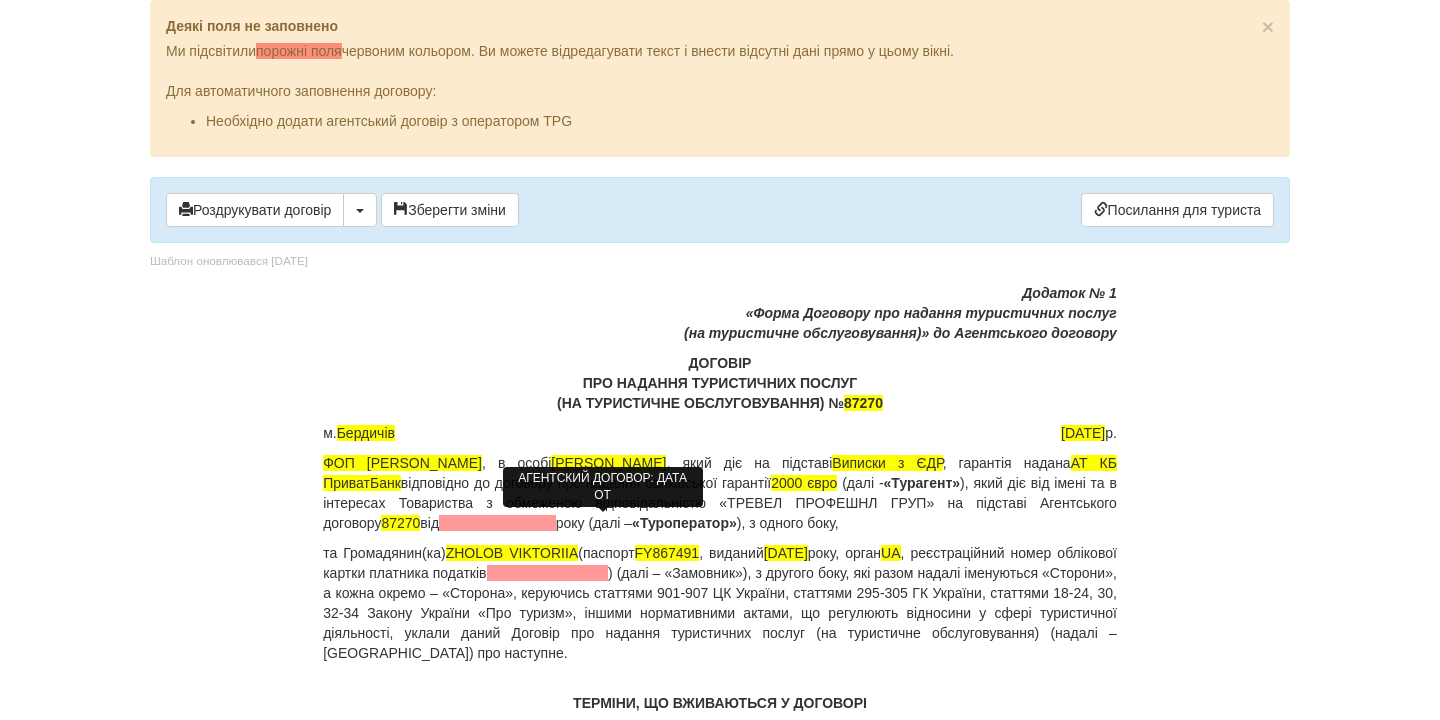 click at bounding box center [497, 523] 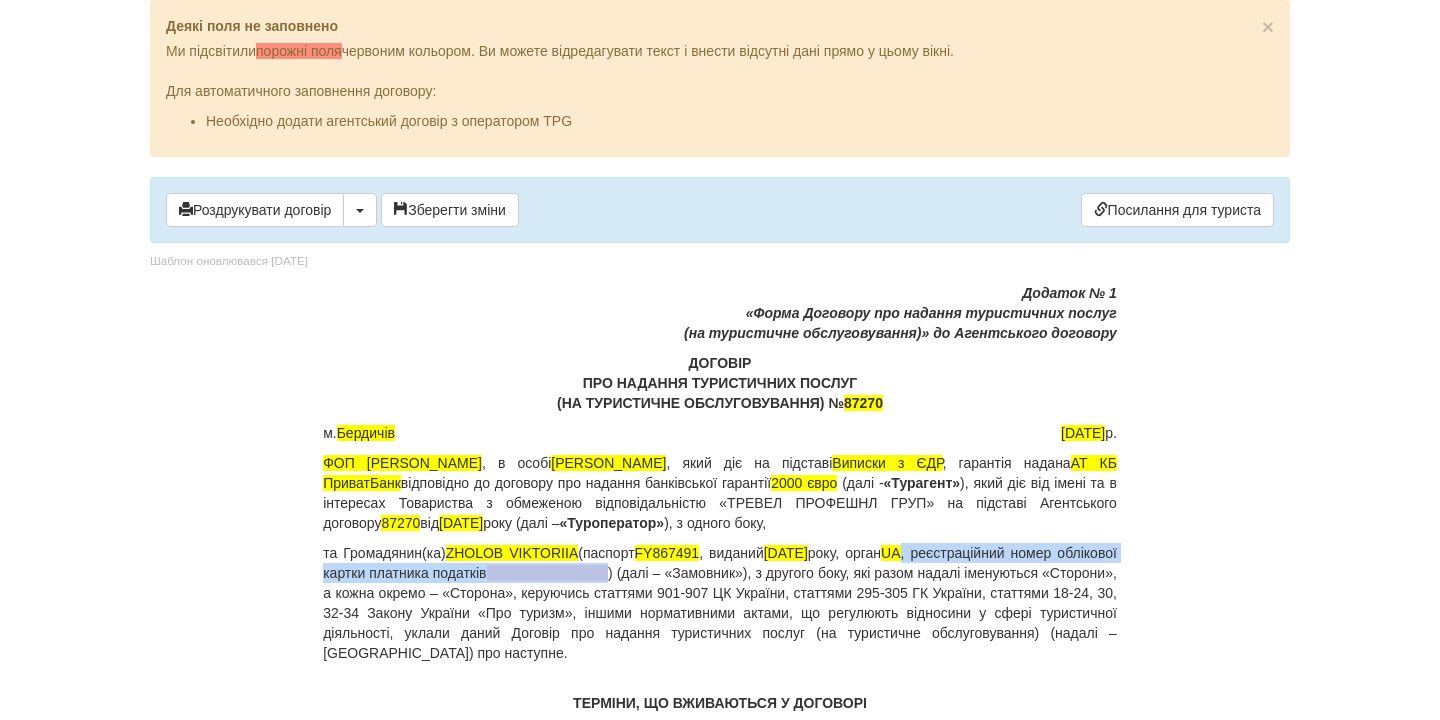 drag, startPoint x: 959, startPoint y: 558, endPoint x: 732, endPoint y: 573, distance: 227.49506 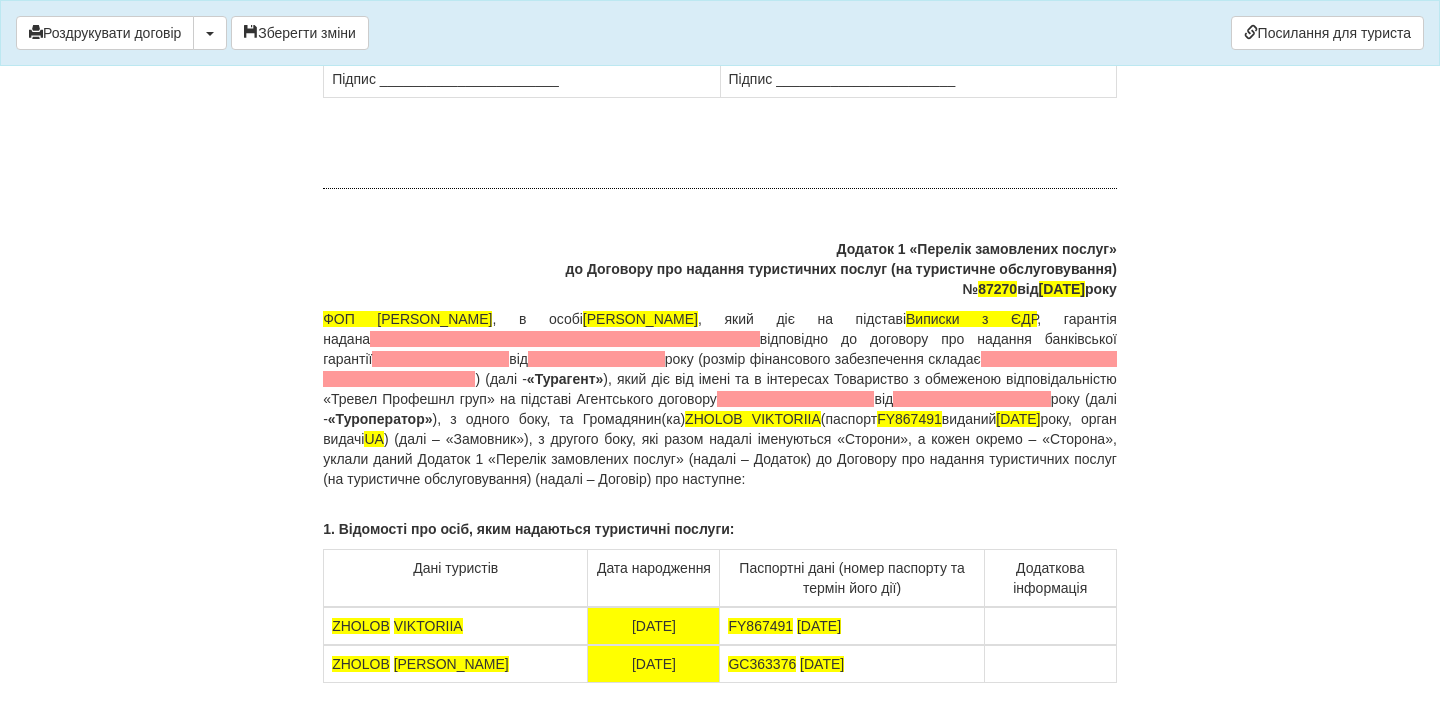 scroll, scrollTop: 15000, scrollLeft: 0, axis: vertical 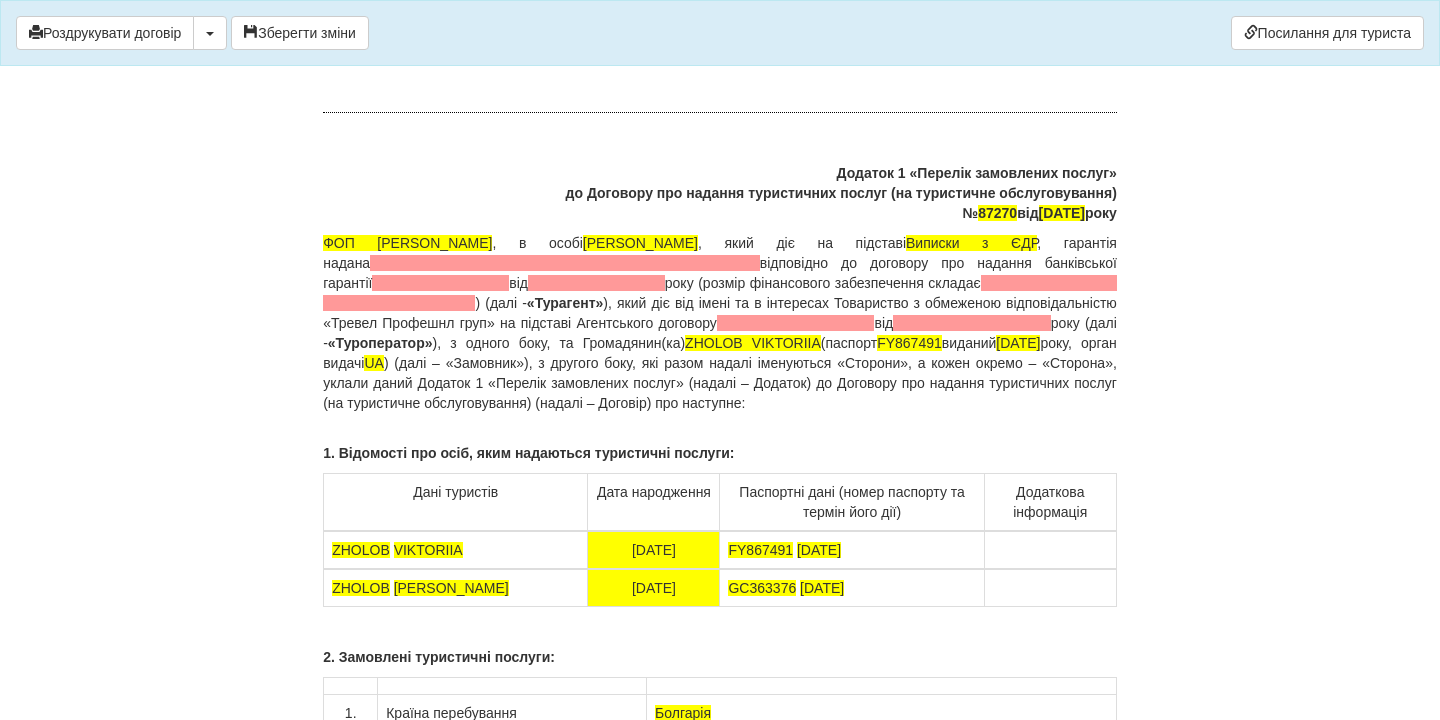 drag, startPoint x: 906, startPoint y: 297, endPoint x: 726, endPoint y: 301, distance: 180.04443 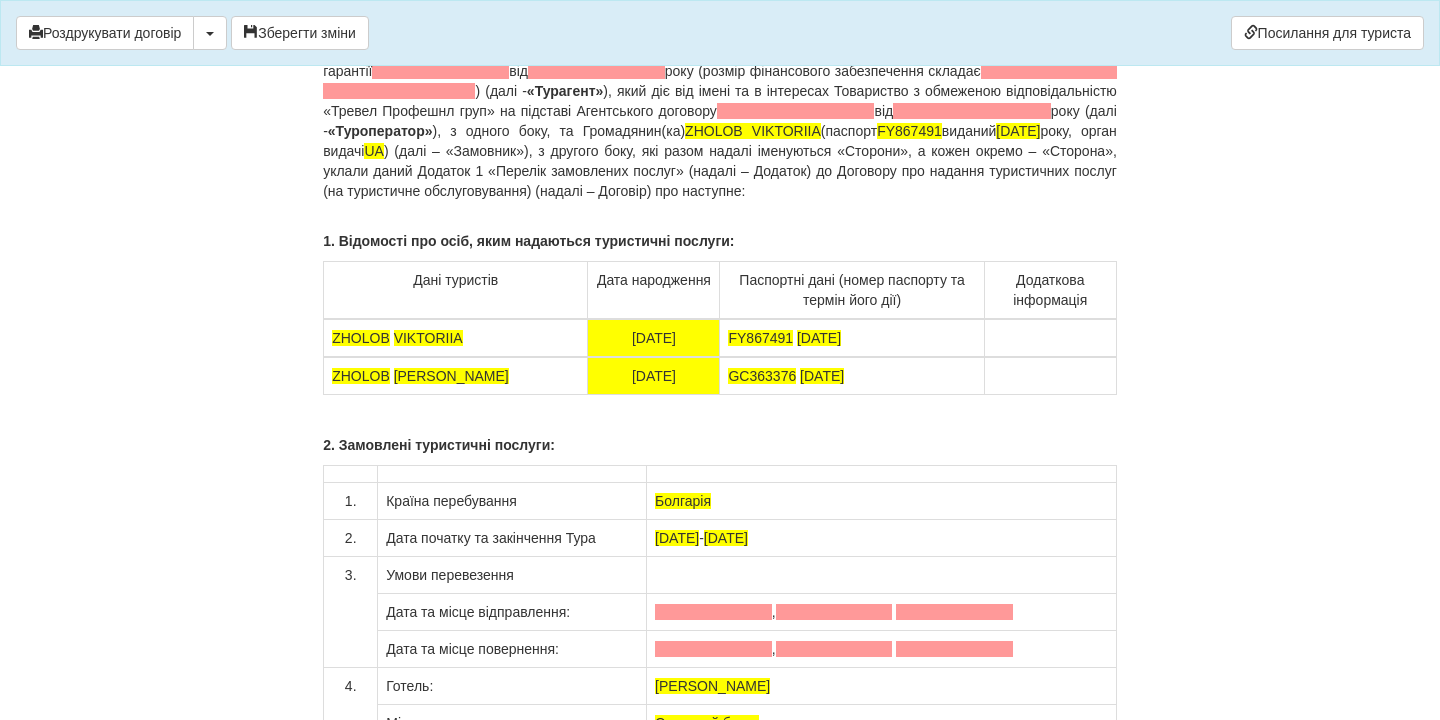 scroll, scrollTop: 15588, scrollLeft: 0, axis: vertical 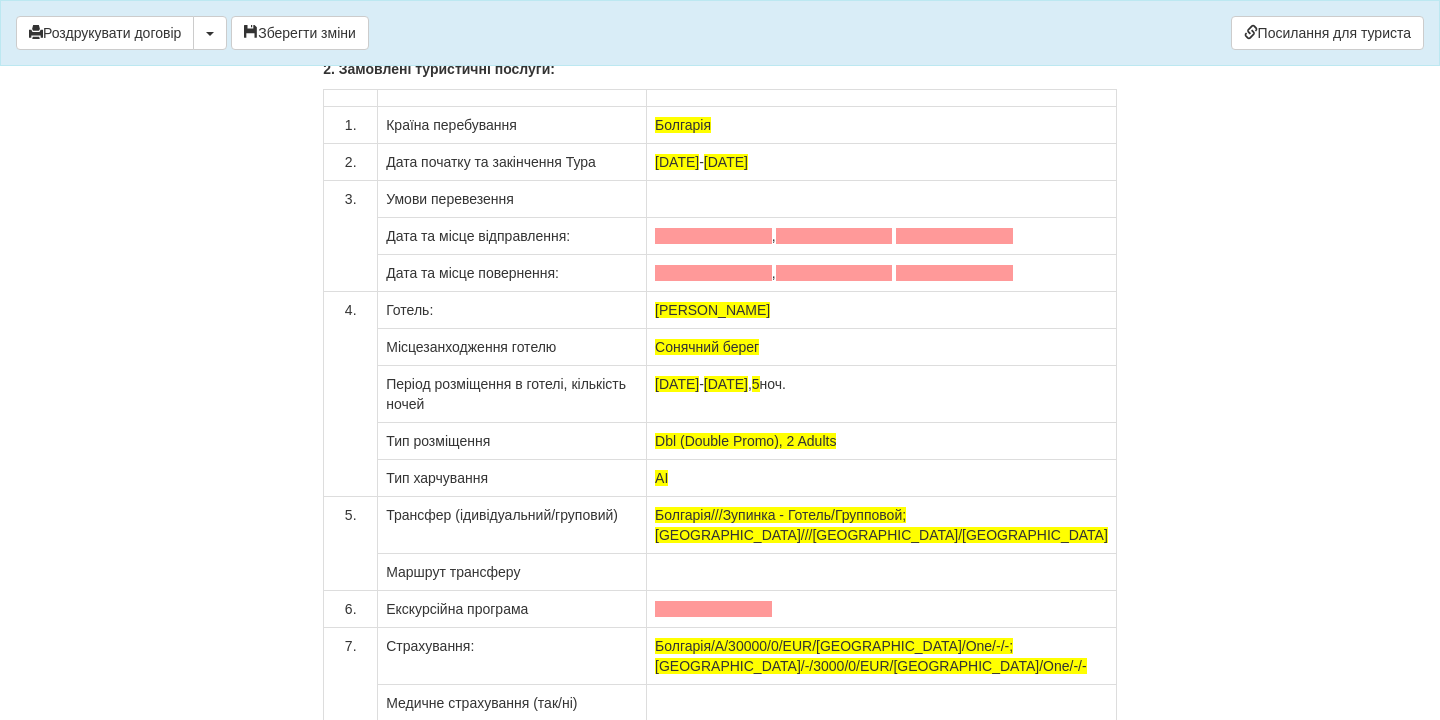 click on "ФОП Дембіцька Карина Сергіївна , в особі  Дембіцька Карина Сергіївна , який діє на підставі  Виписки з ЄДР ,
гарантія надана                                  відповідно до договору про надання банківської гарантії                                  від                                  року (розмір фінансового забезпечення складає                                                                  ) (далі -  «Турагент»                                 від                                  року (далі -  «Туроператор» ZHOLOB VIKTORIIA  (паспорт  FY867491  виданий" at bounding box center [720, -265] 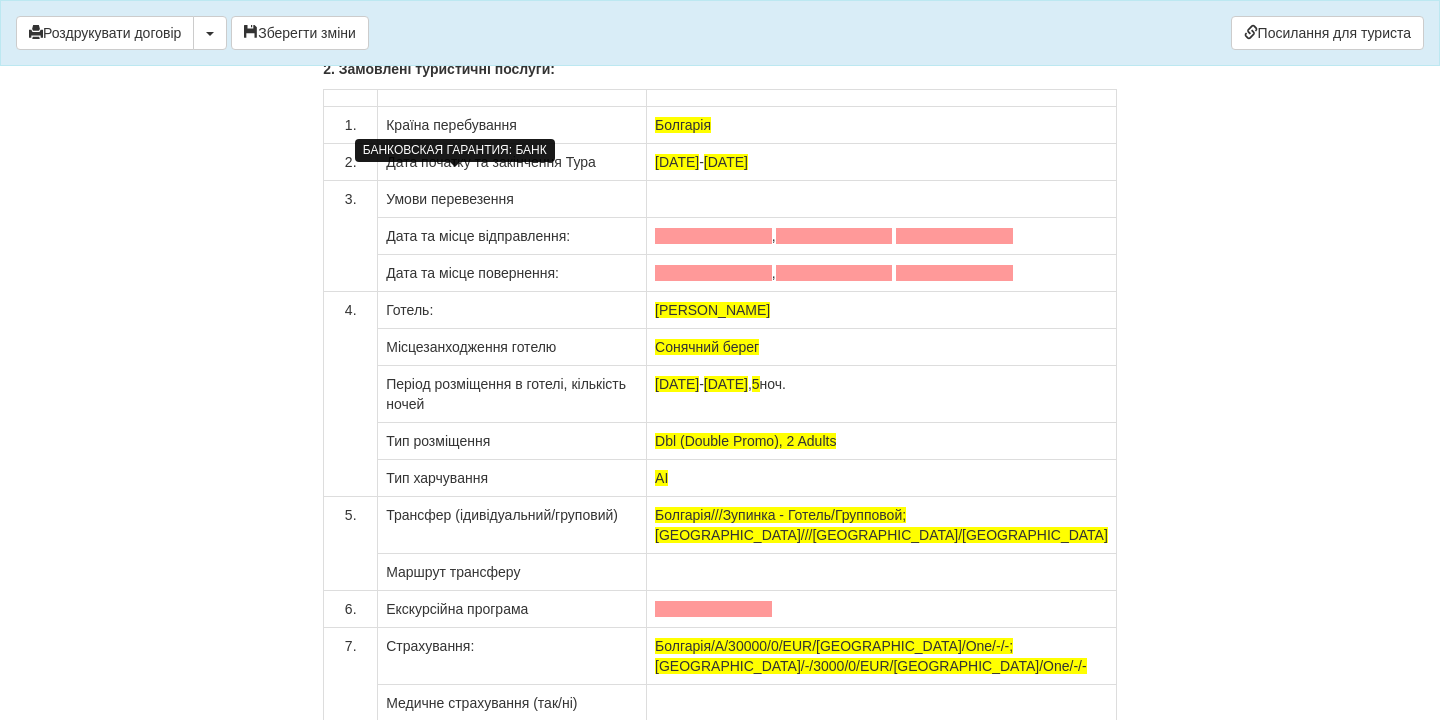 click at bounding box center [565, -325] 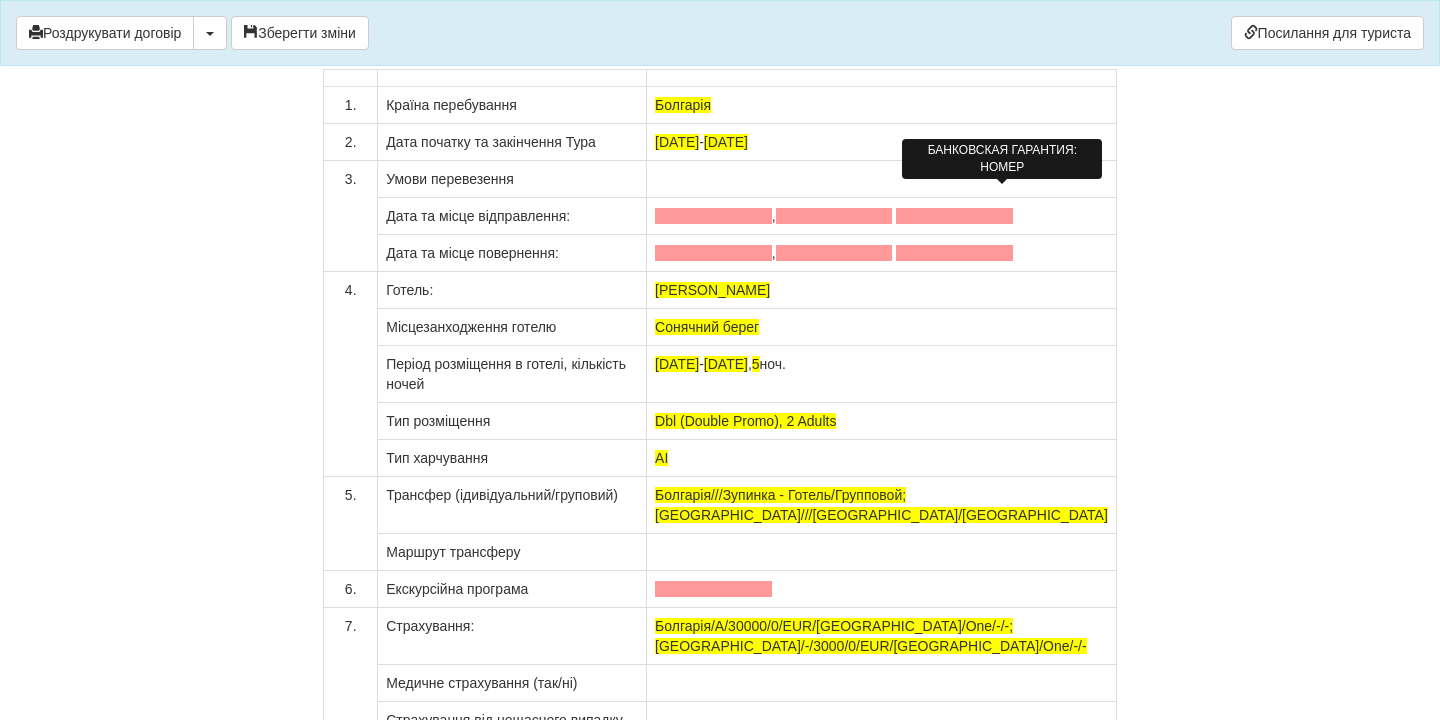 click at bounding box center [829, -325] 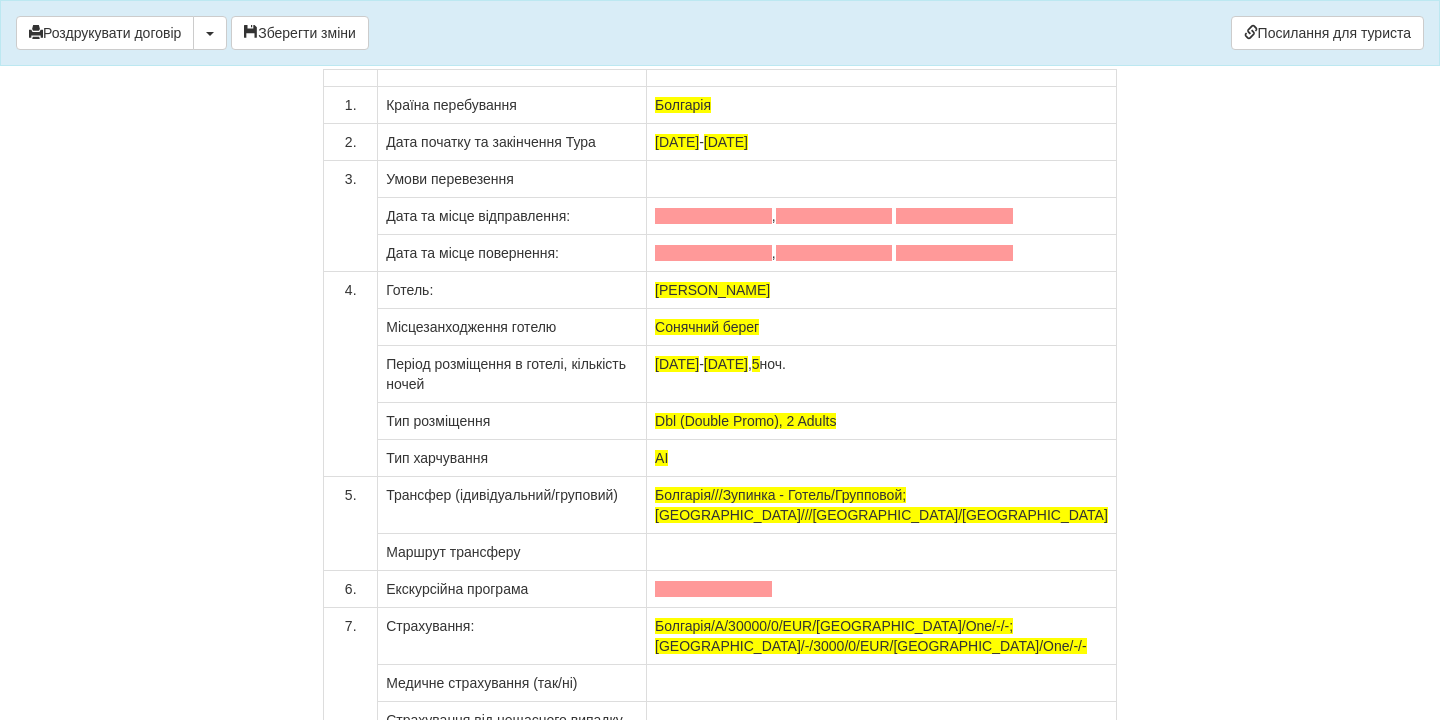 drag, startPoint x: 966, startPoint y: 197, endPoint x: 914, endPoint y: 215, distance: 55.027267 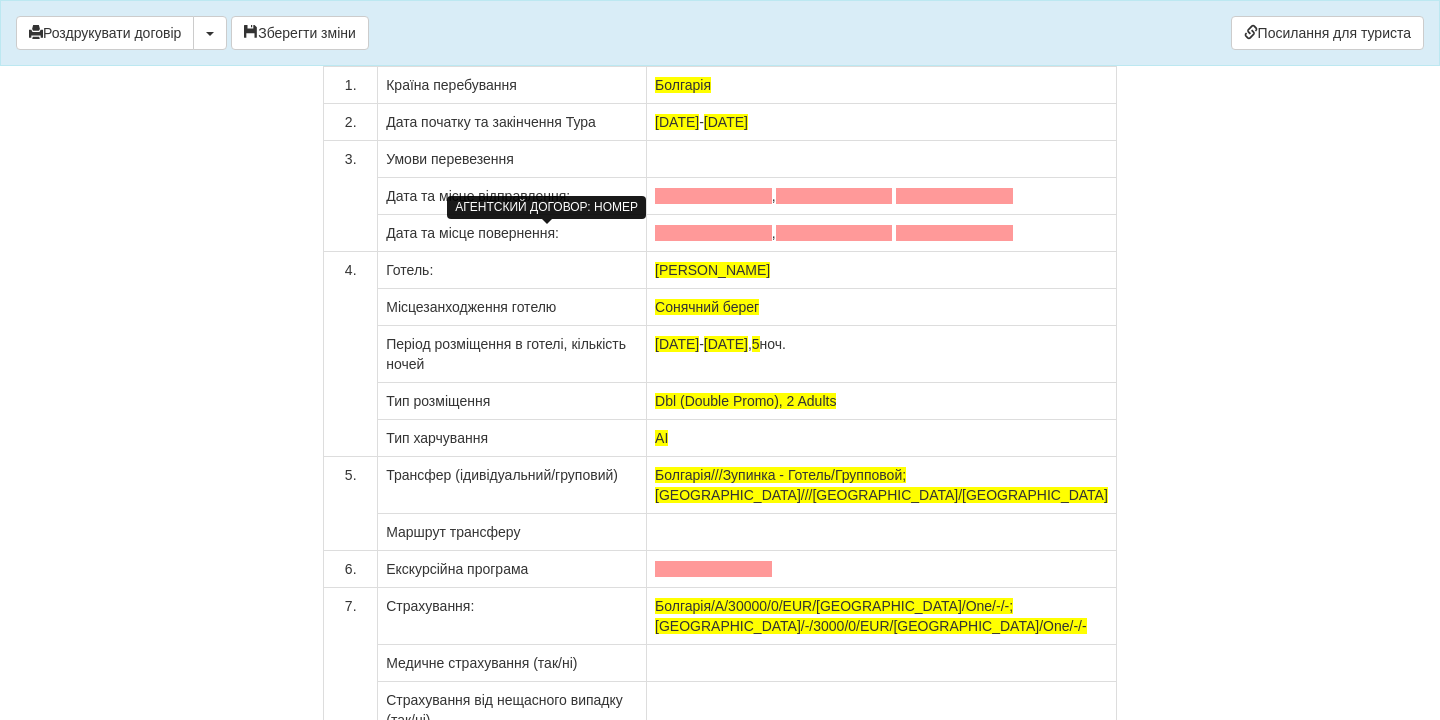 click at bounding box center (444, -285) 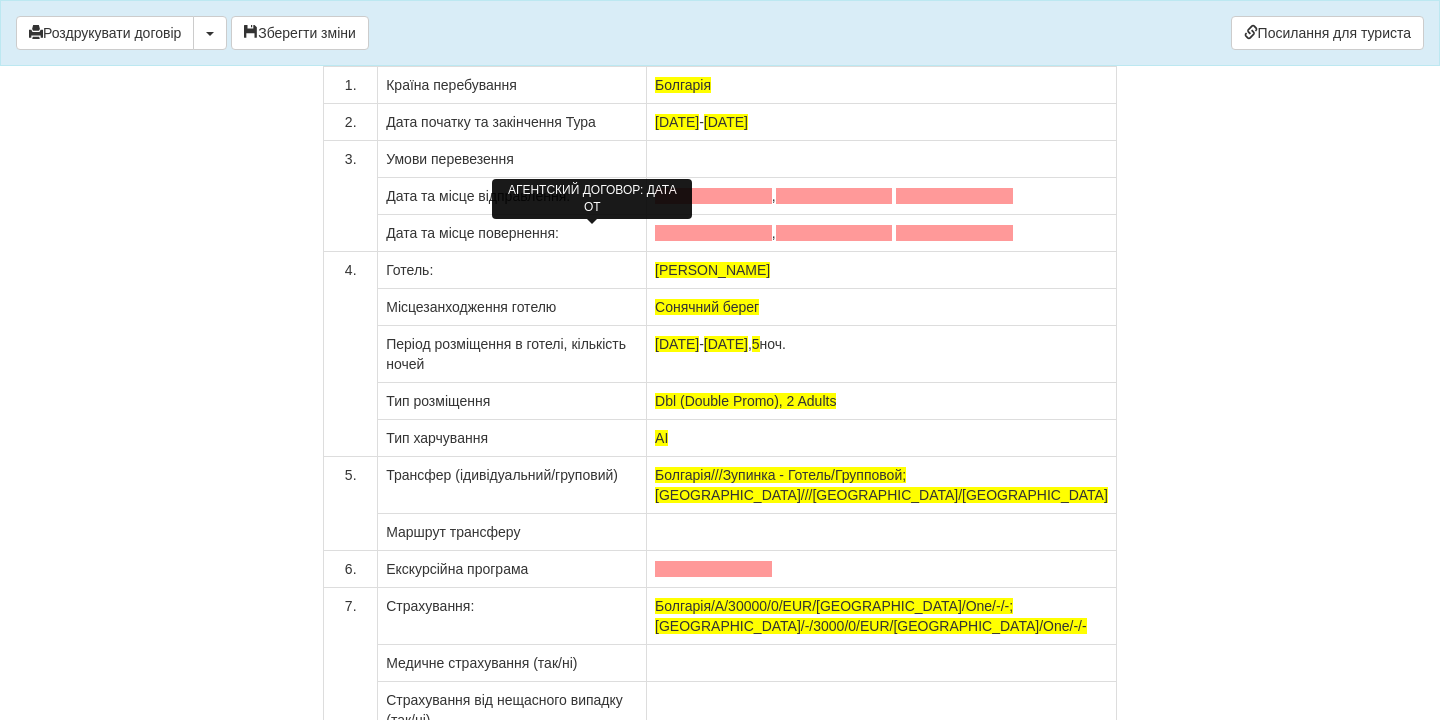 click at bounding box center [537, -285] 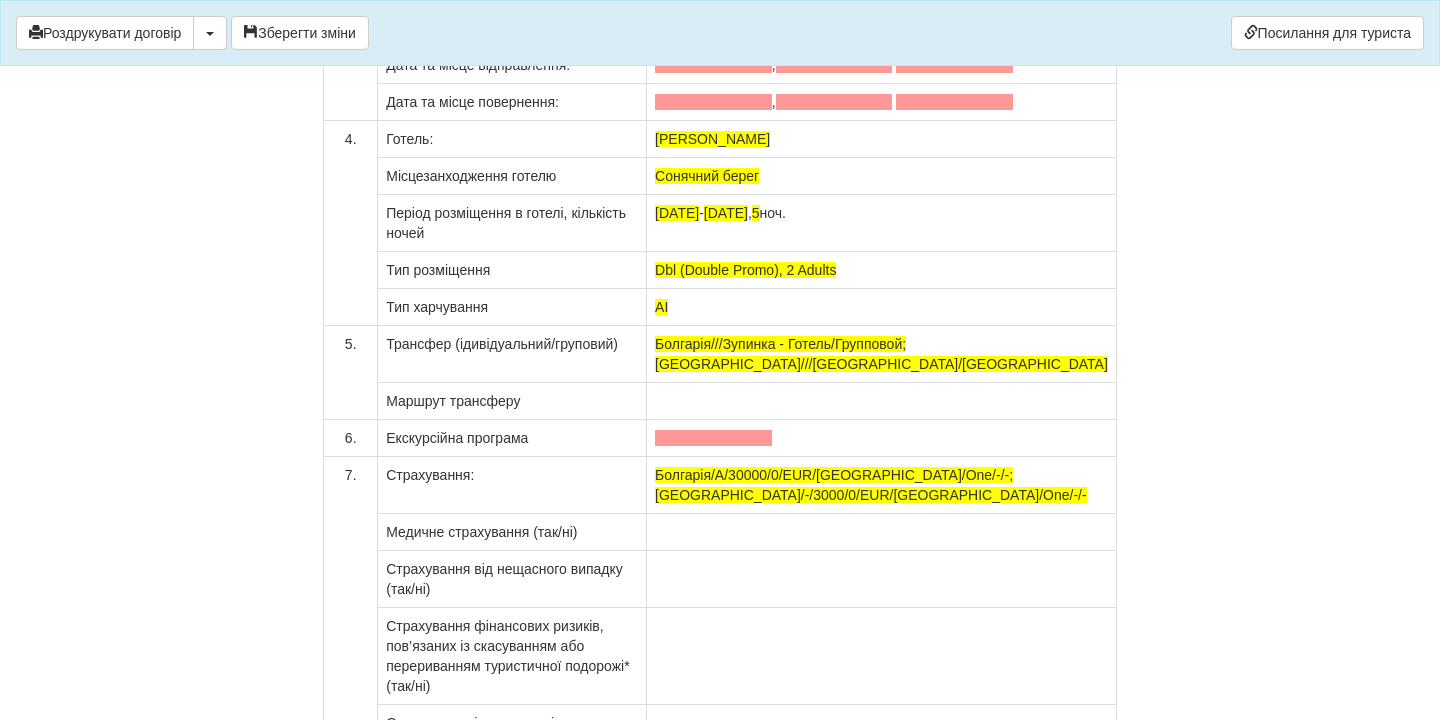 scroll, scrollTop: 15880, scrollLeft: 0, axis: vertical 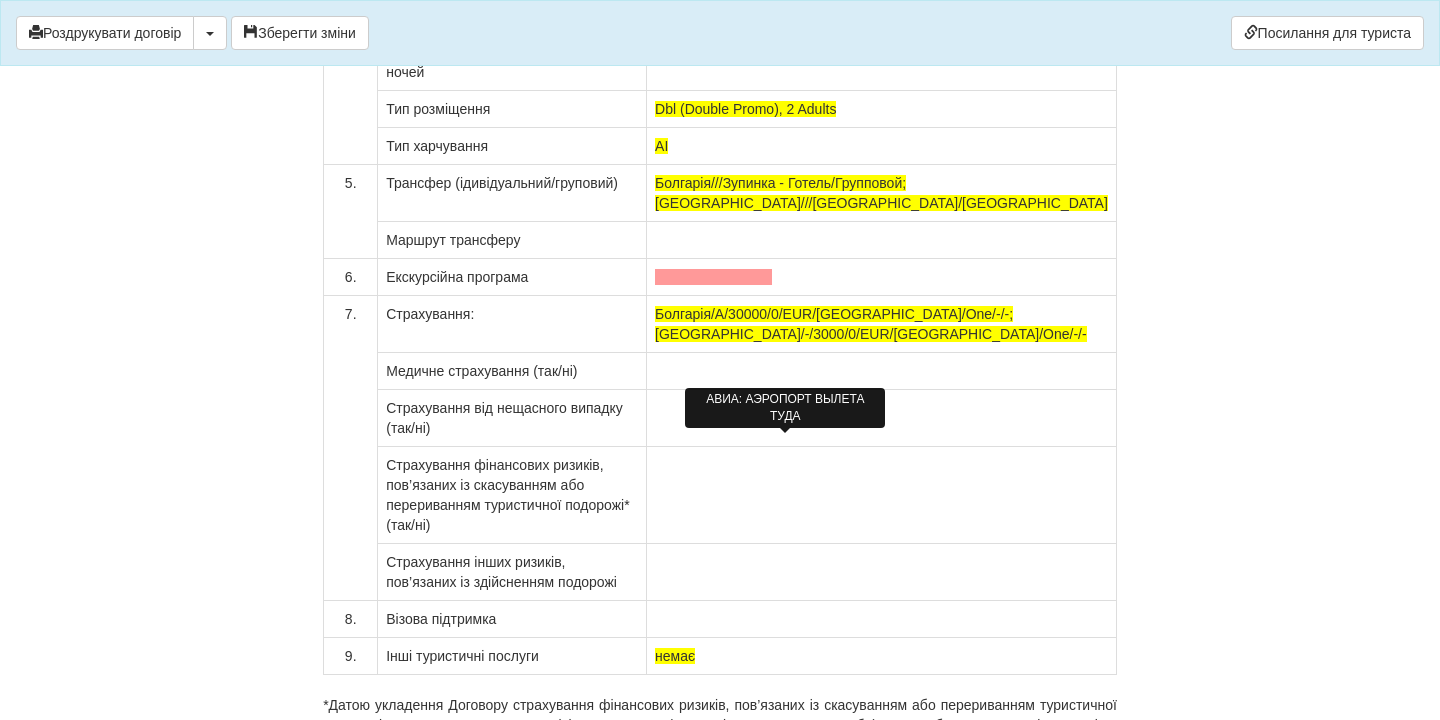 click at bounding box center [713, -96] 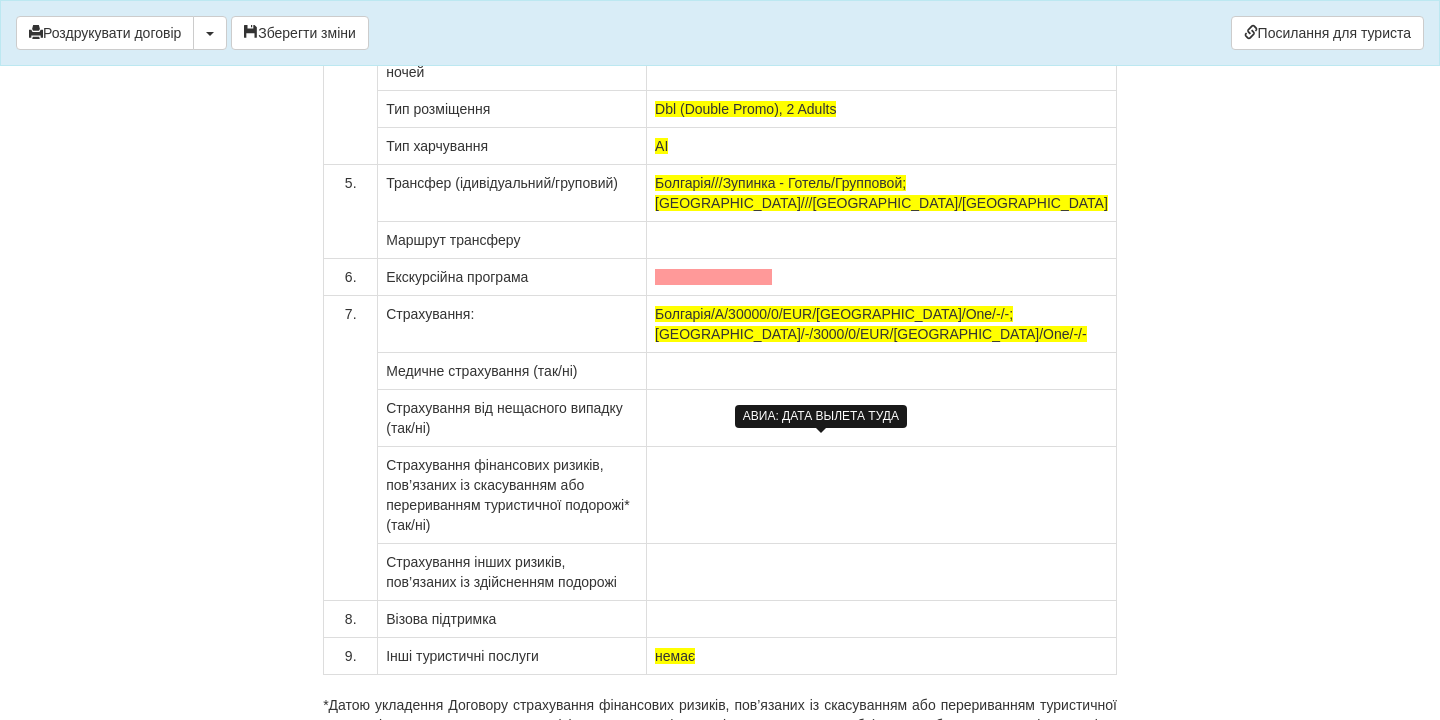 click at bounding box center [863, -96] 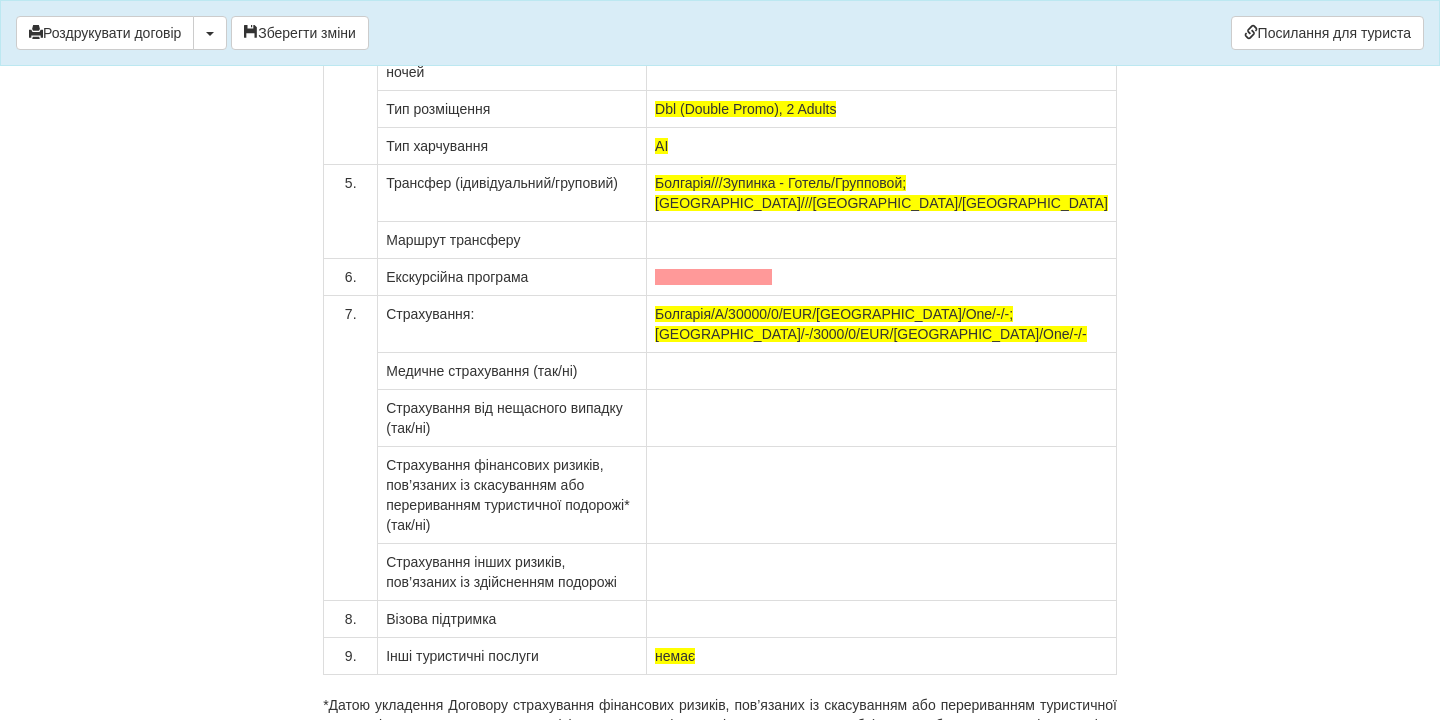 click on "Київ ,  12.09.2025 р." at bounding box center [882, -96] 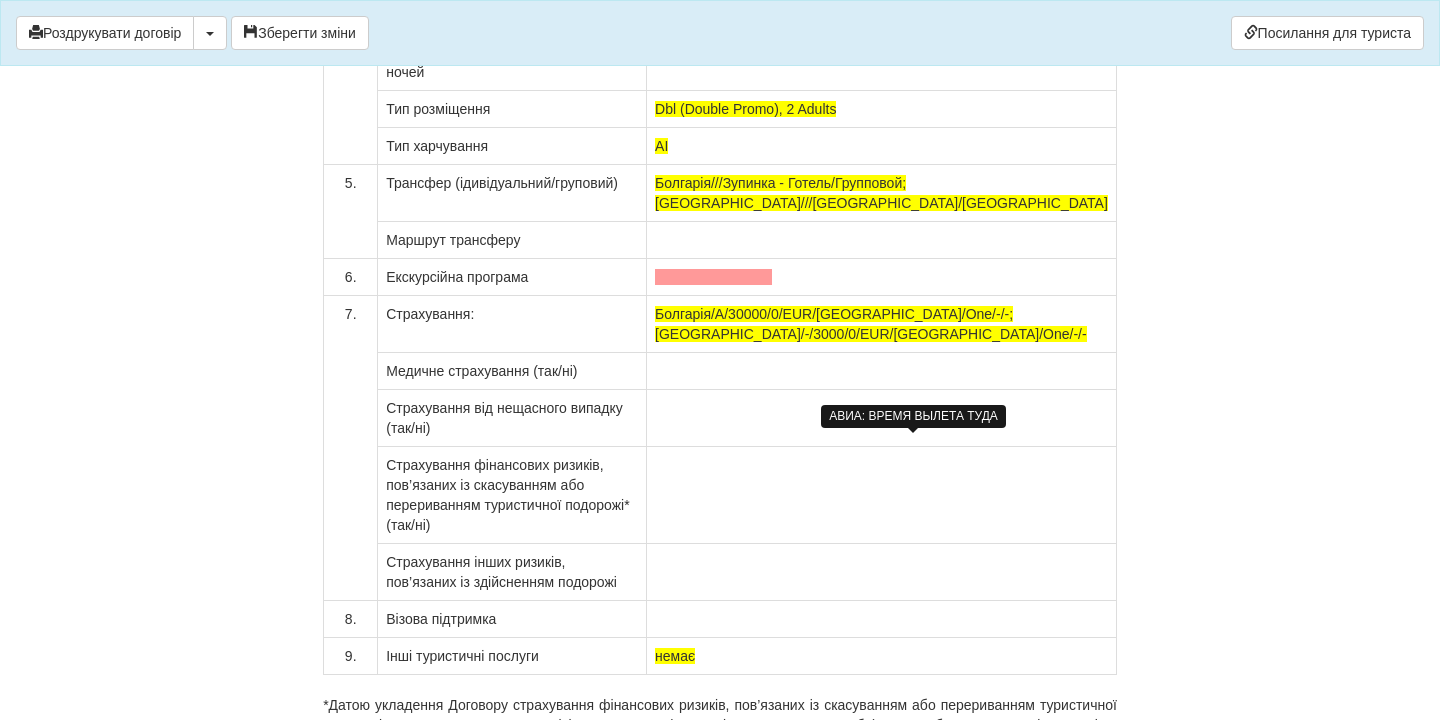 click at bounding box center (911, -96) 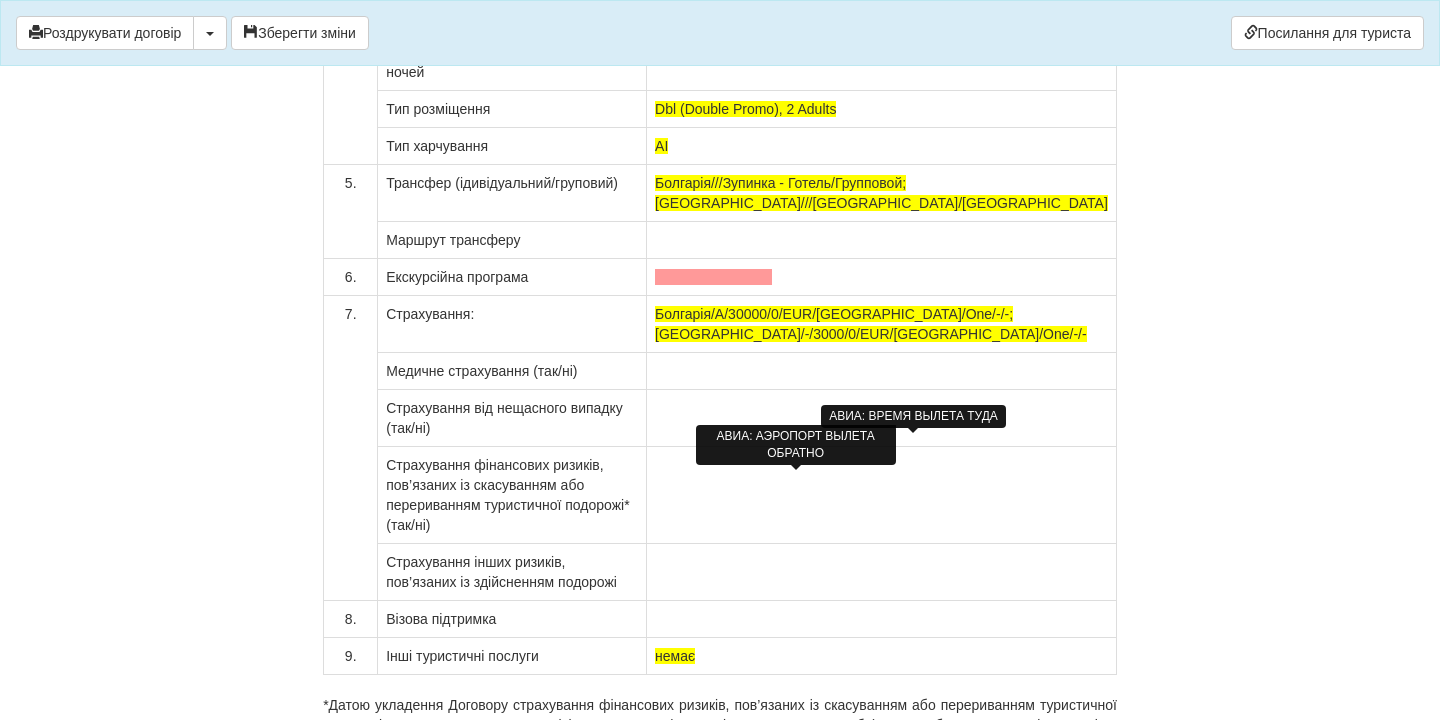 click on "Киї" at bounding box center (665, -59) 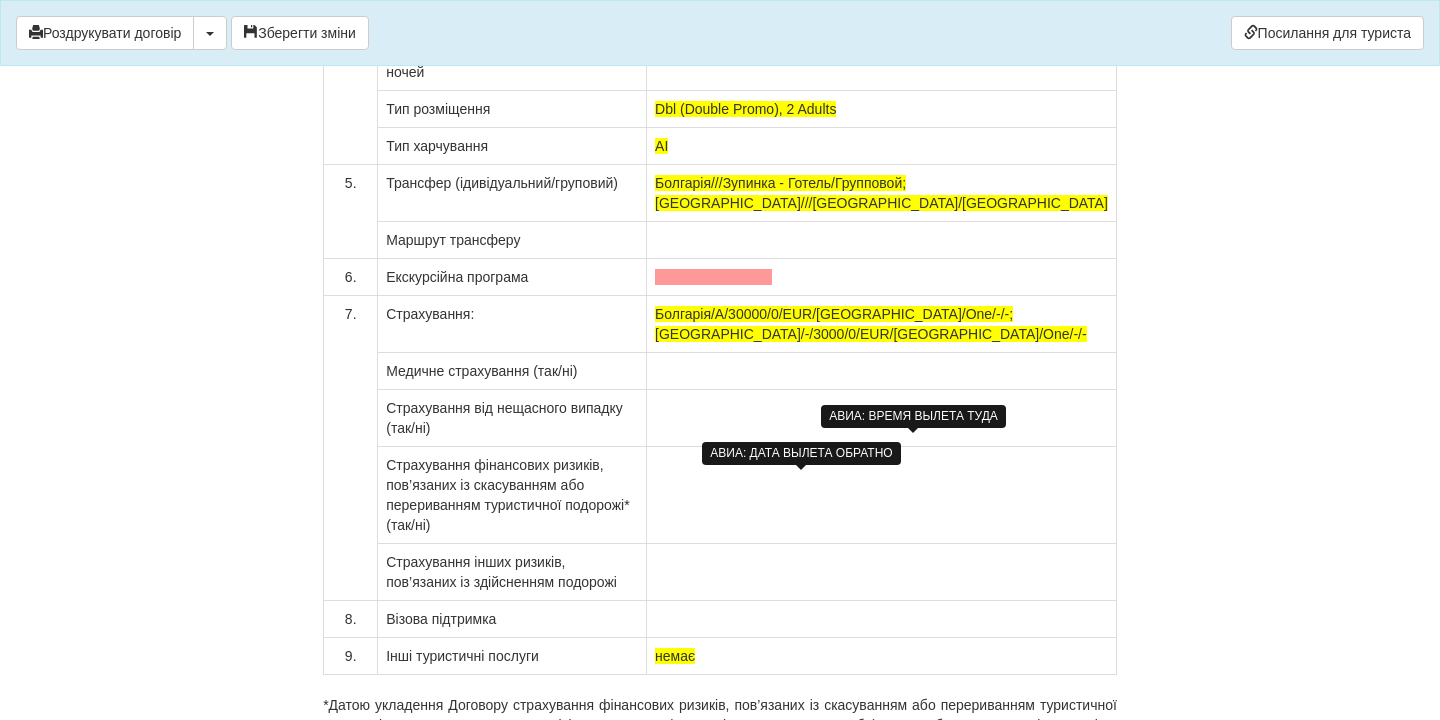 click at bounding box center (863, -59) 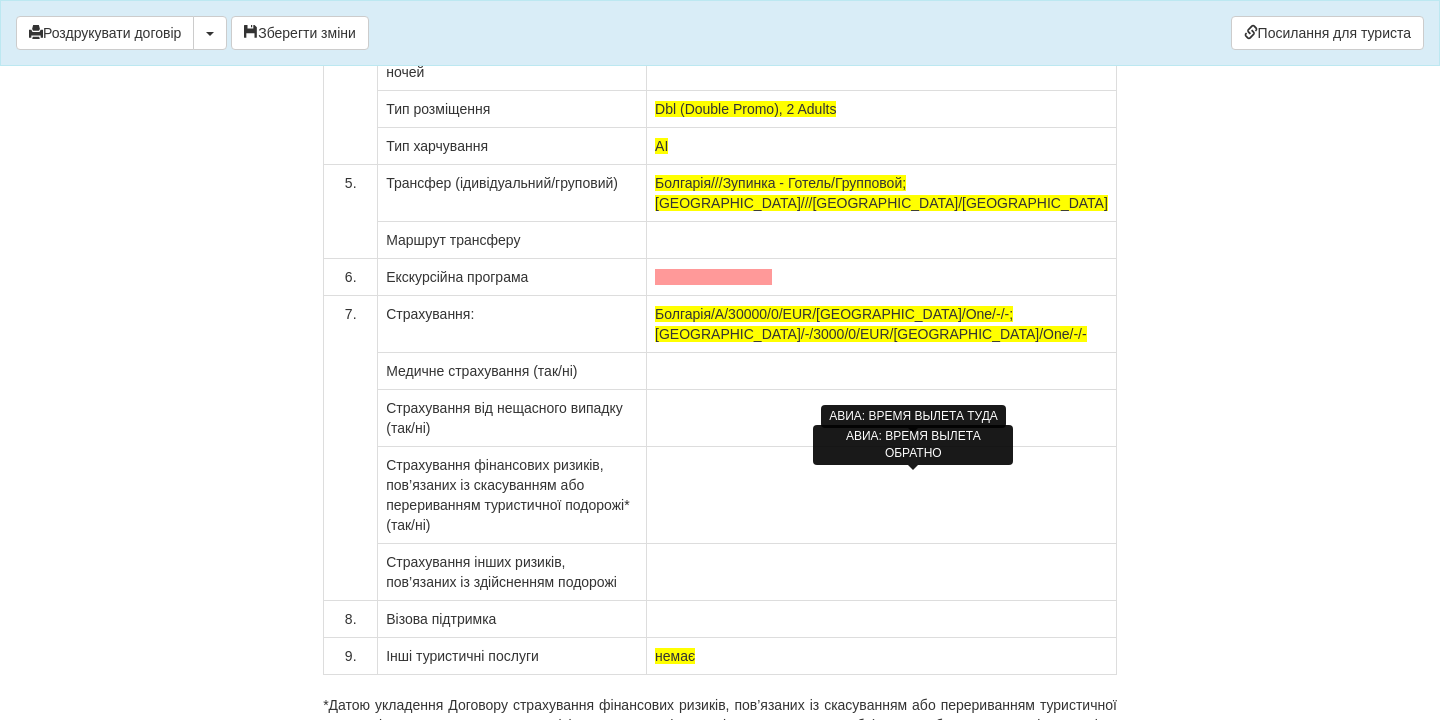 click at bounding box center [911, -59] 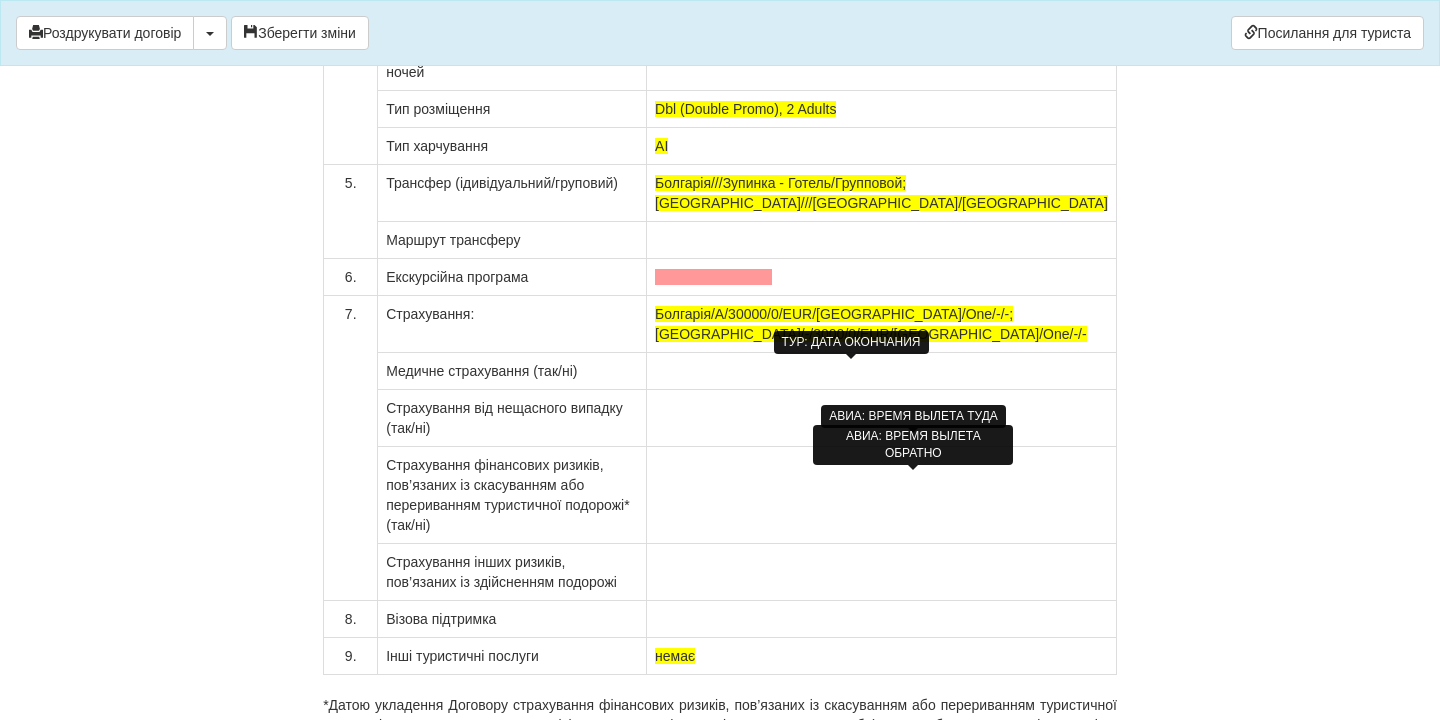 click on "[DATE]" at bounding box center (726, -170) 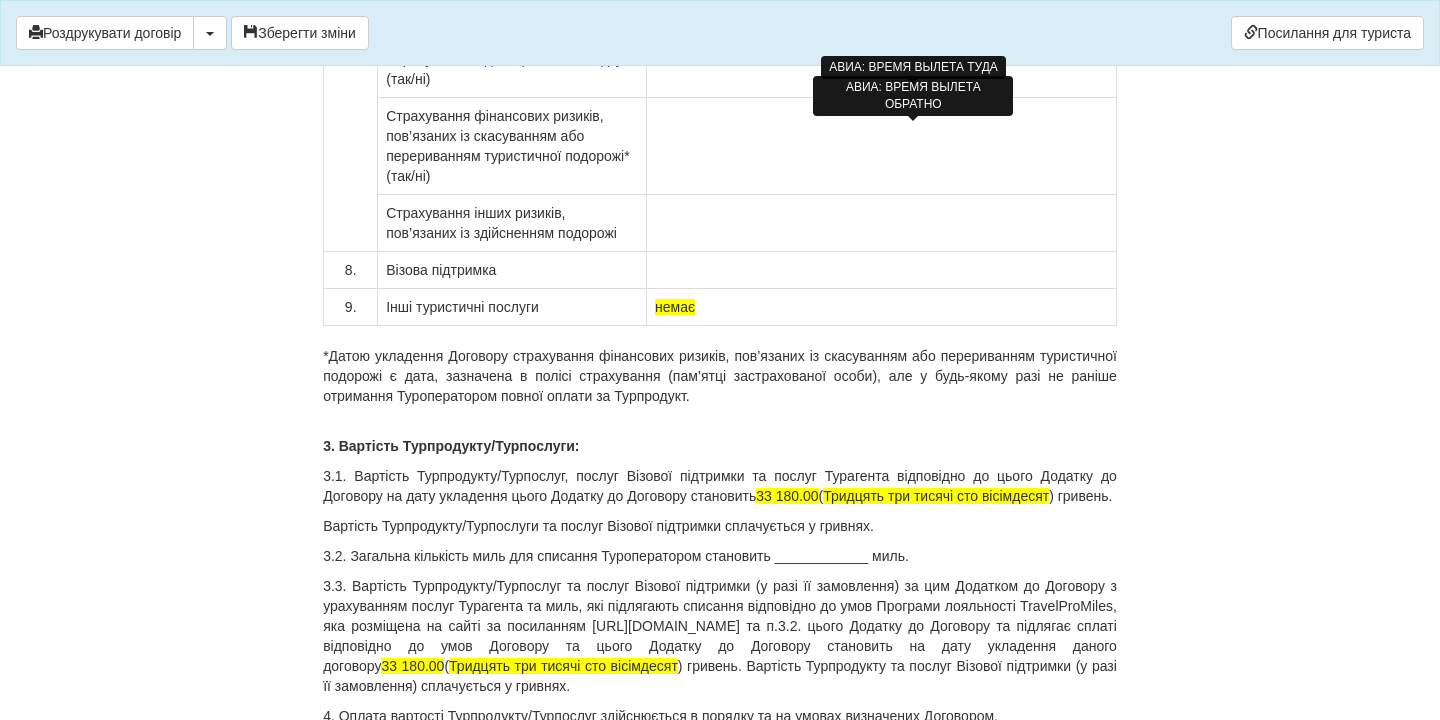 scroll, scrollTop: 16237, scrollLeft: 0, axis: vertical 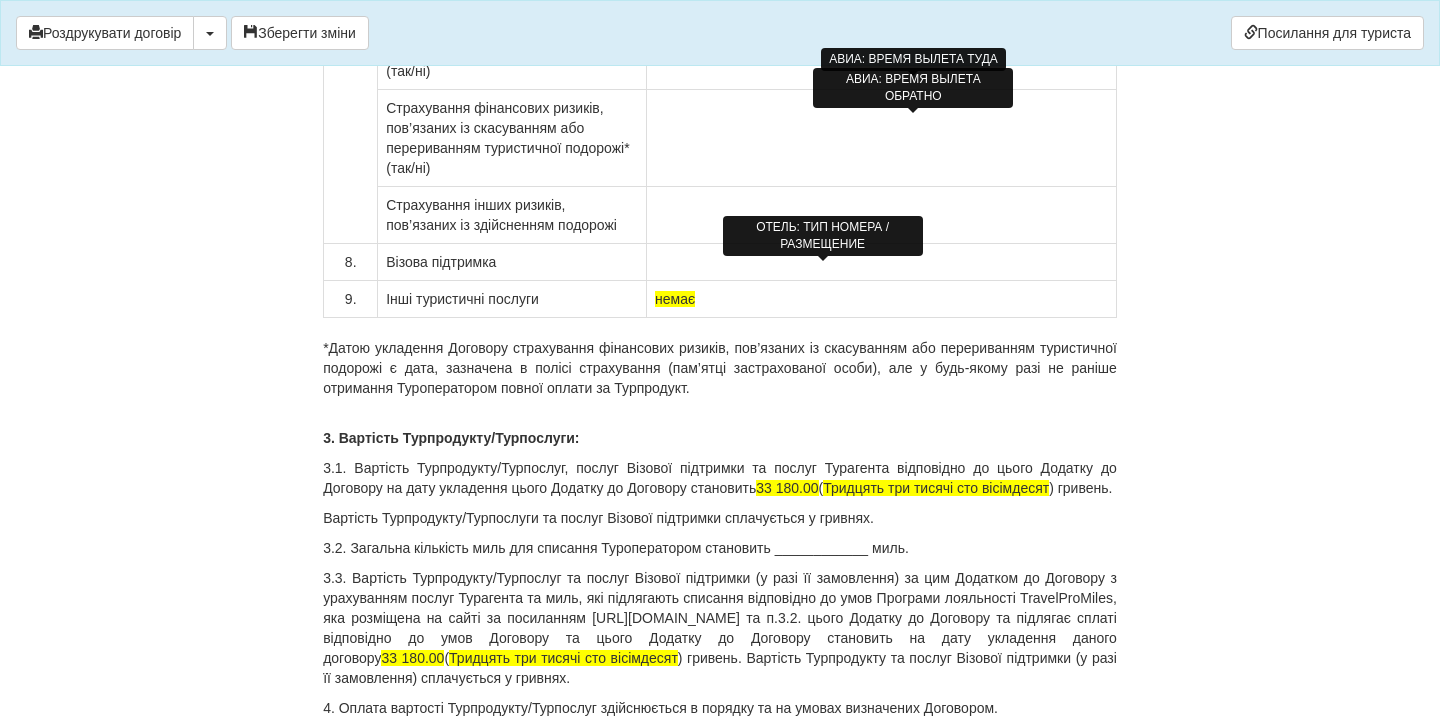 drag, startPoint x: 855, startPoint y: 274, endPoint x: 808, endPoint y: 274, distance: 47 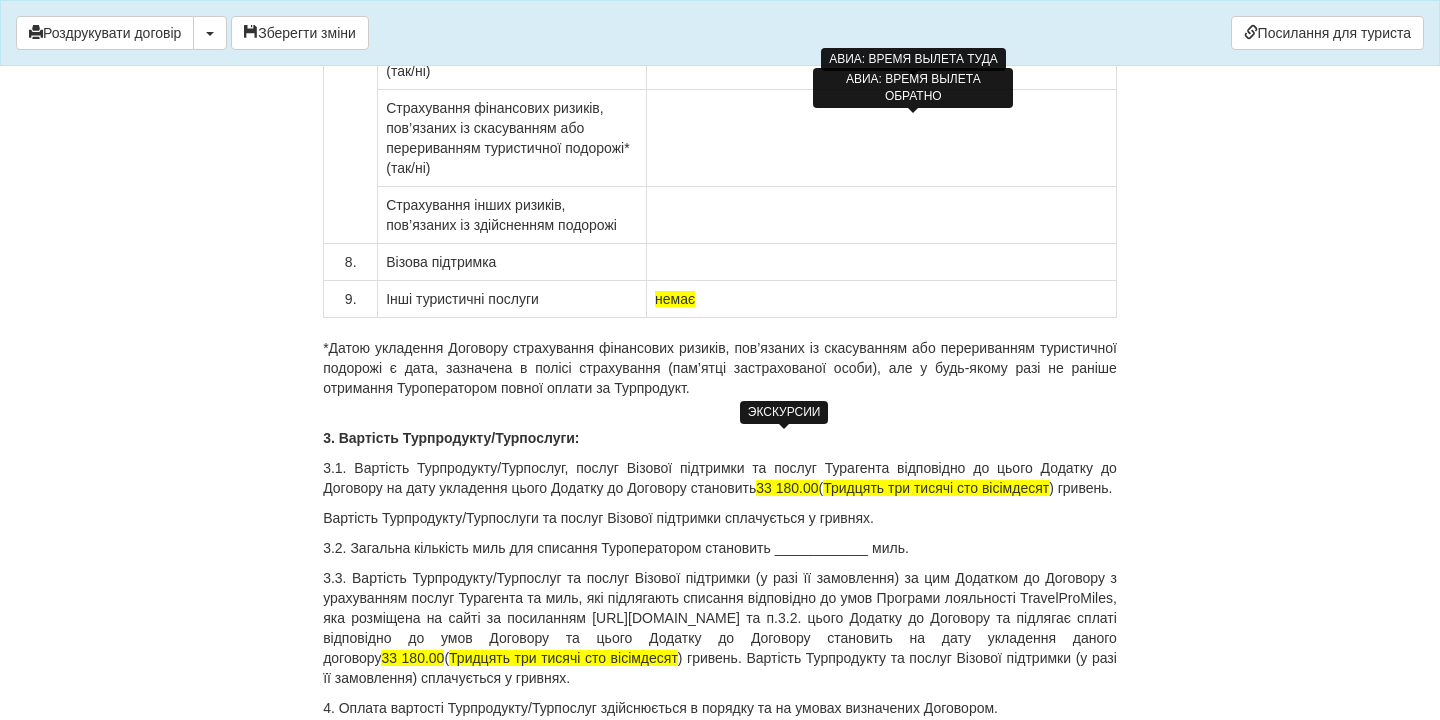 click at bounding box center (713, -80) 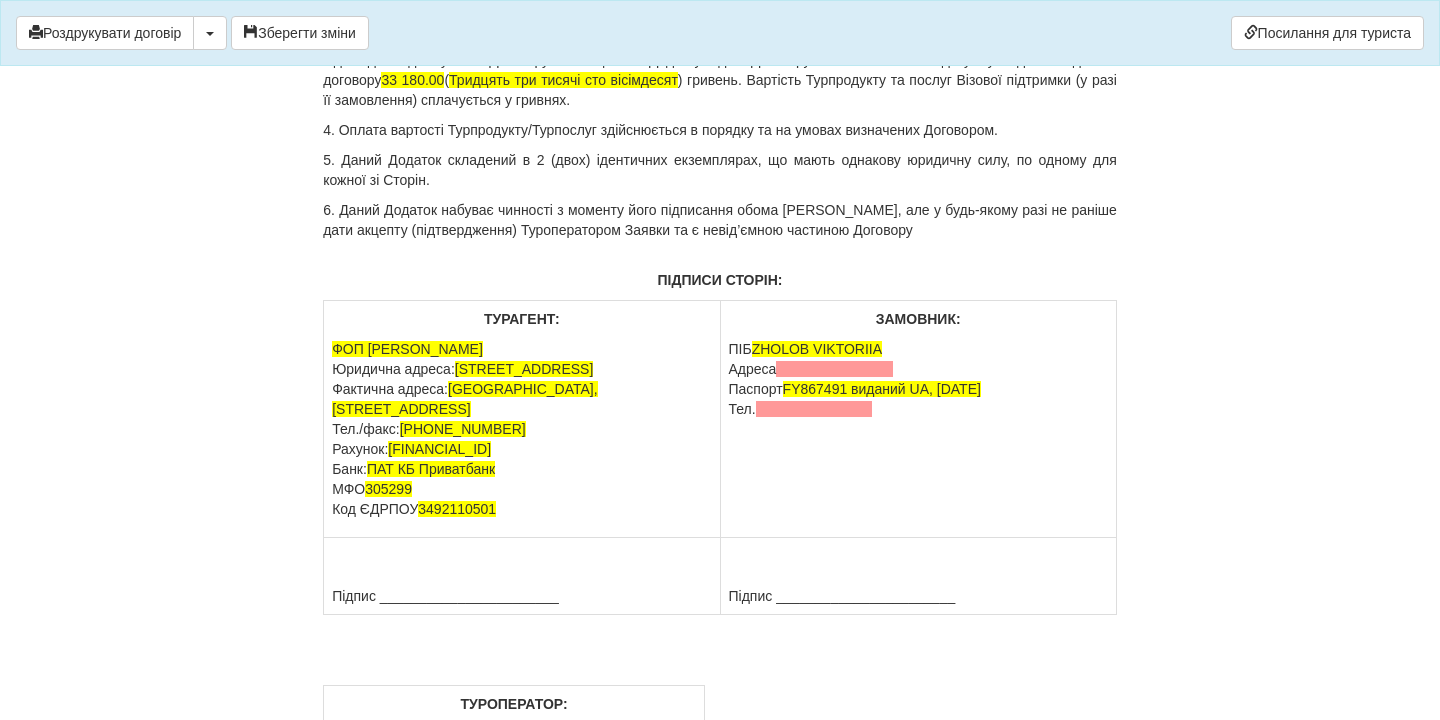 scroll, scrollTop: 16813, scrollLeft: 0, axis: vertical 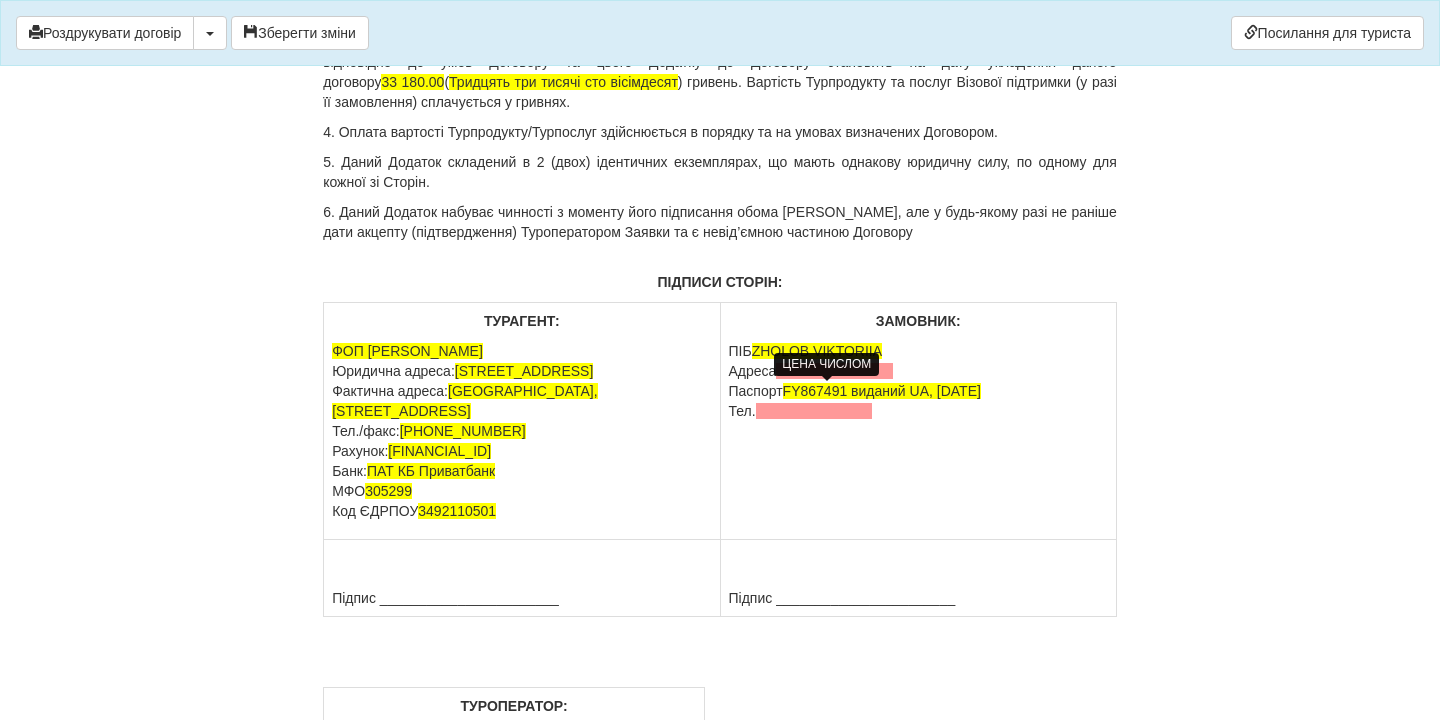 drag, startPoint x: 818, startPoint y: 392, endPoint x: 835, endPoint y: 391, distance: 17.029387 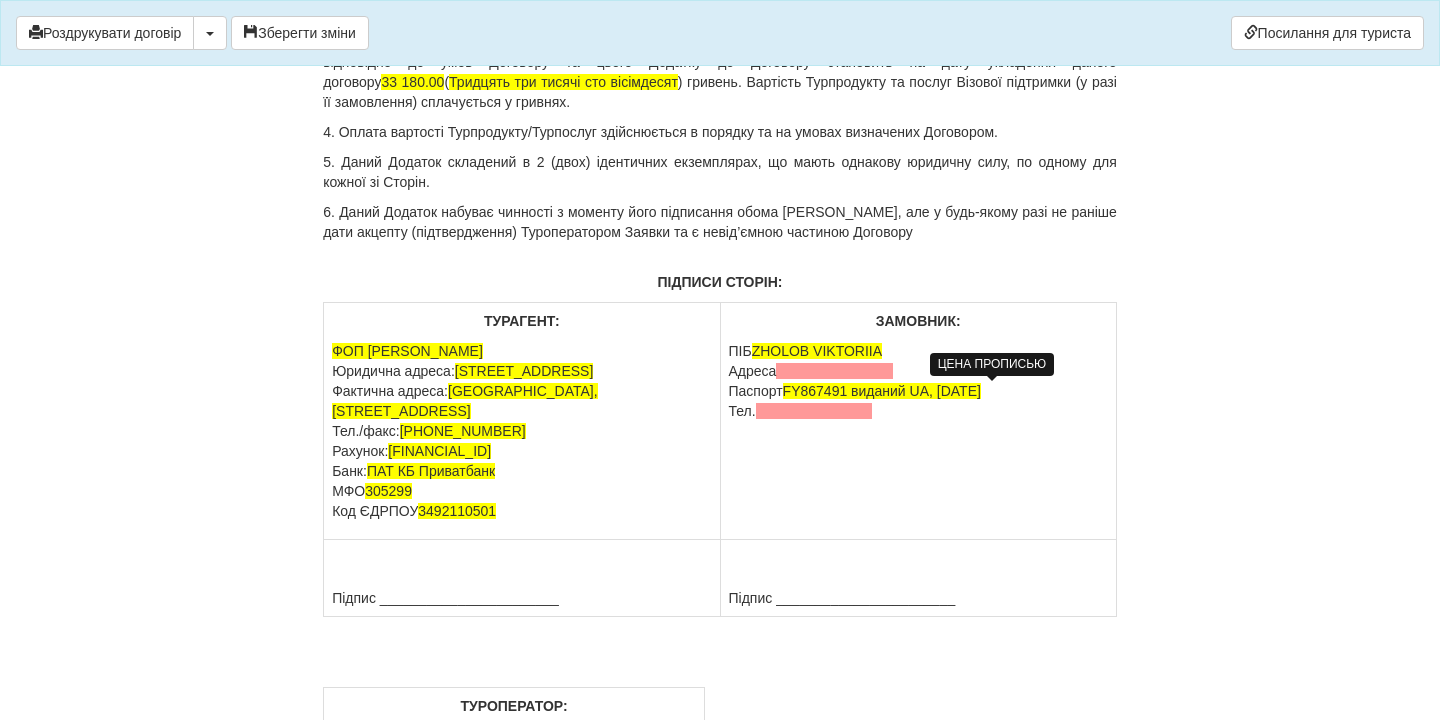 drag, startPoint x: 1012, startPoint y: 393, endPoint x: 1109, endPoint y: 392, distance: 97.00516 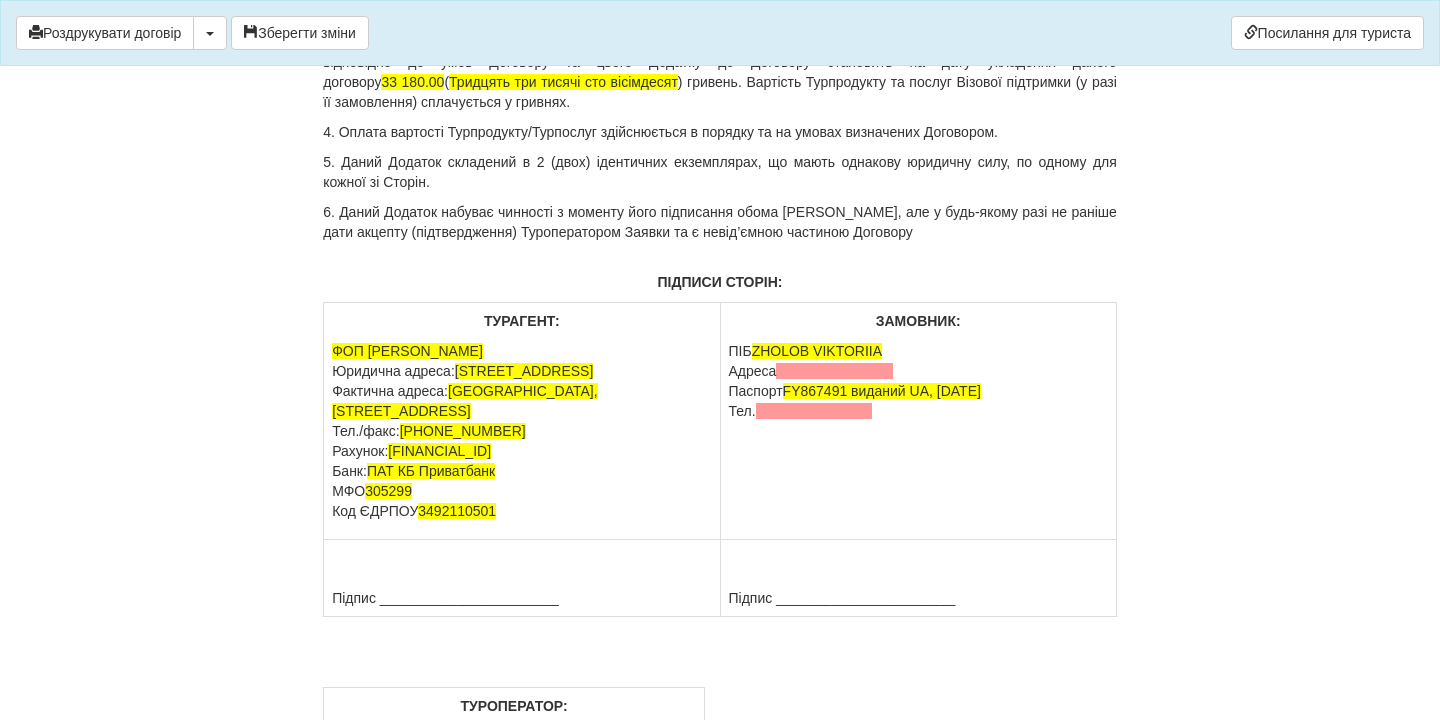 drag, startPoint x: 987, startPoint y: 484, endPoint x: 338, endPoint y: 429, distance: 651.32635 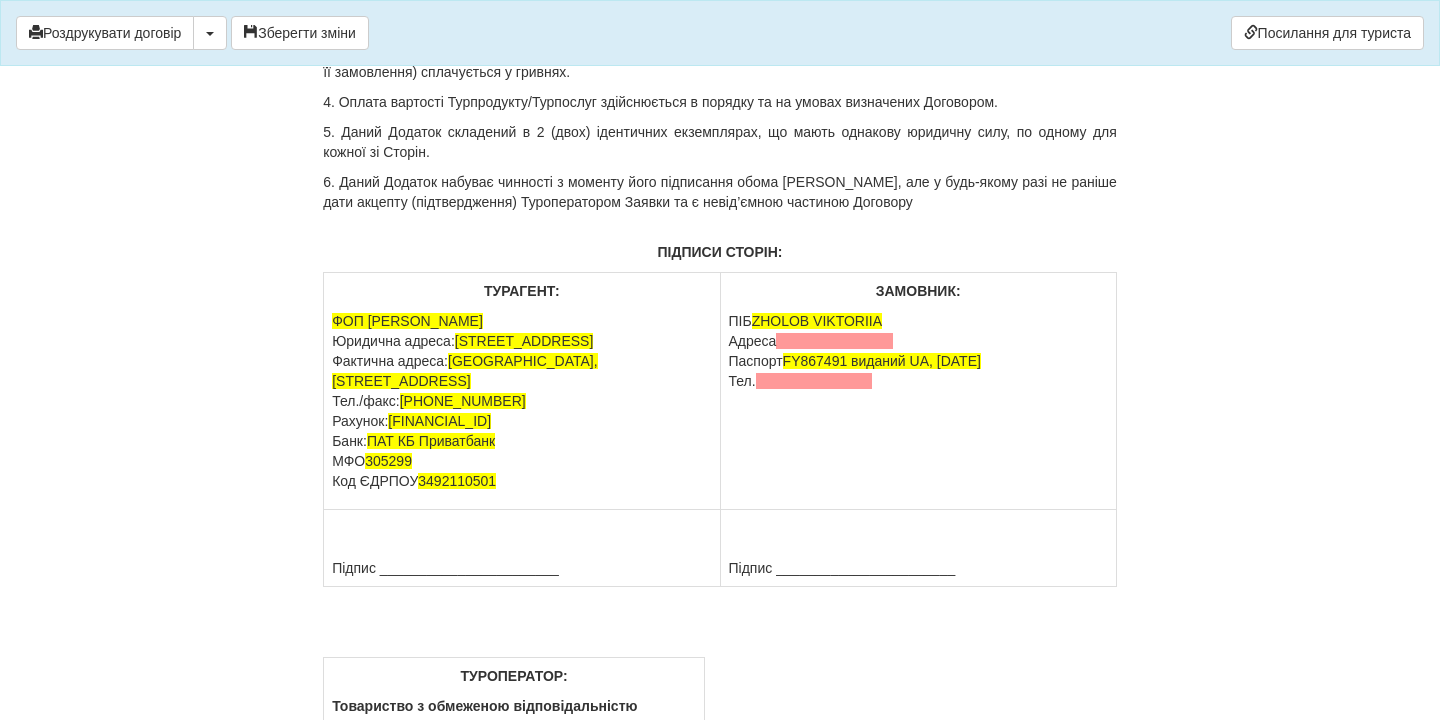 click on "Завдаток" at bounding box center [720, -58] 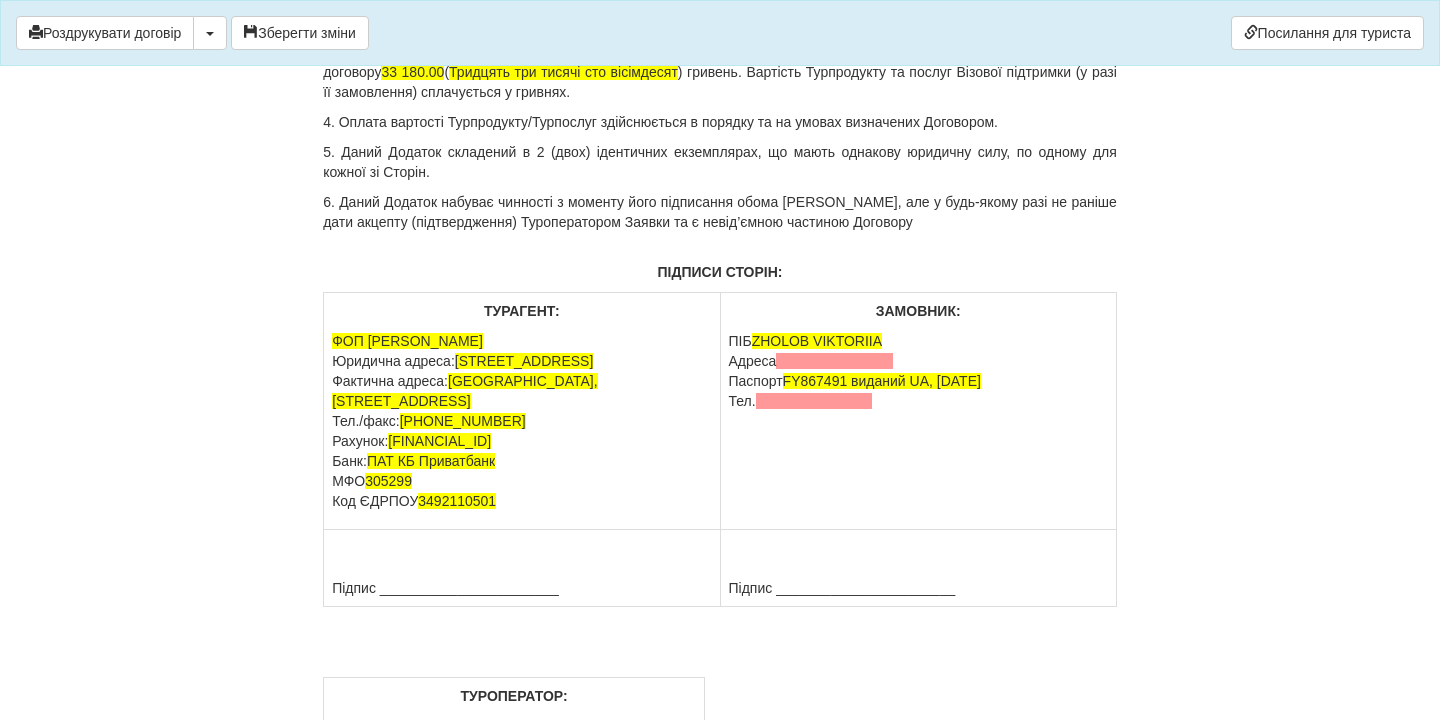 click on "Завдаток 9 900 грн.(дев'ять тисяч дев'ятсот грн.00 коп.) по курсу туроператора 50.03 це" at bounding box center (720, -38) 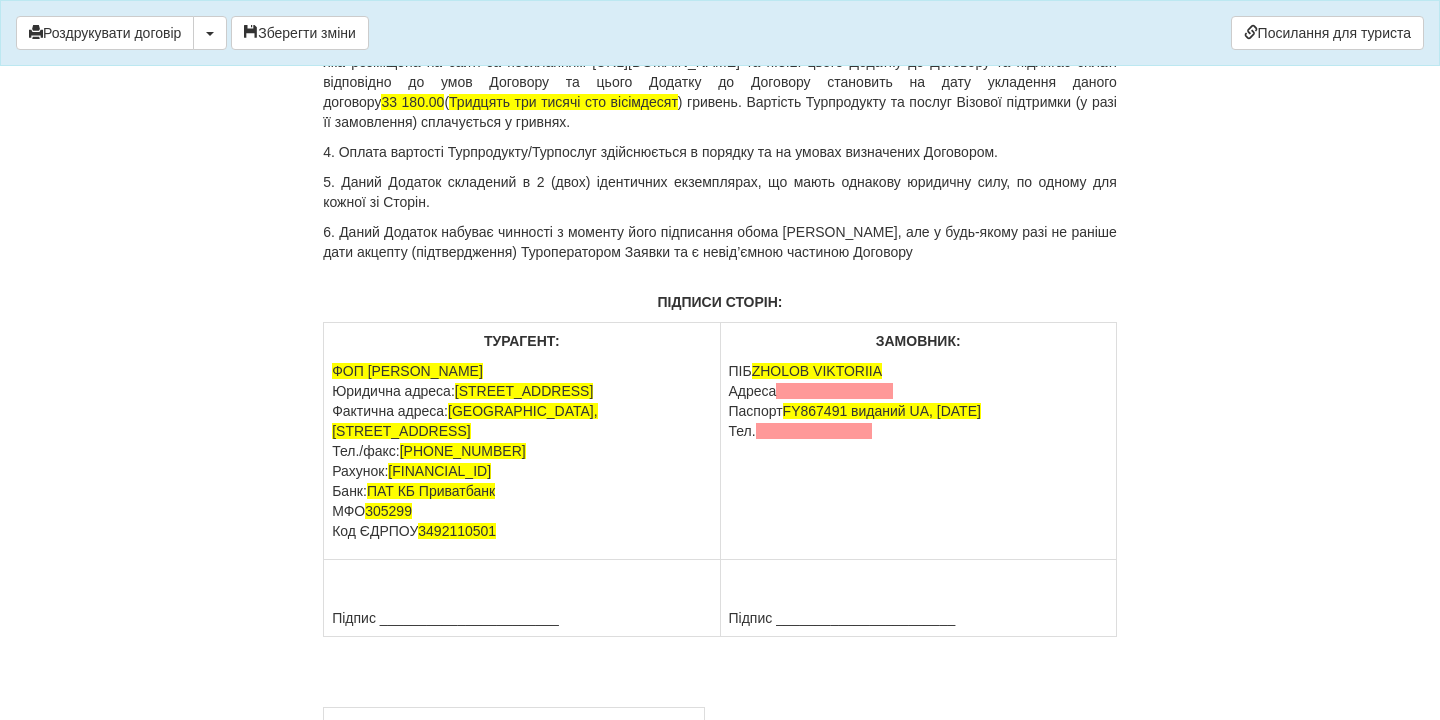 click on "3.1.	Вартість Турпродукту/Турпослуг, послуг Візової підтримки та послуг Турагента відповідно до цього Додатку до Договору на дату укладення цього Додатку до Договору становить  33 000.00  ( Тридцять три тисячі грн.00 коп. ) гривень по курсу туроператора 50.05 це" at bounding box center (720, -88) 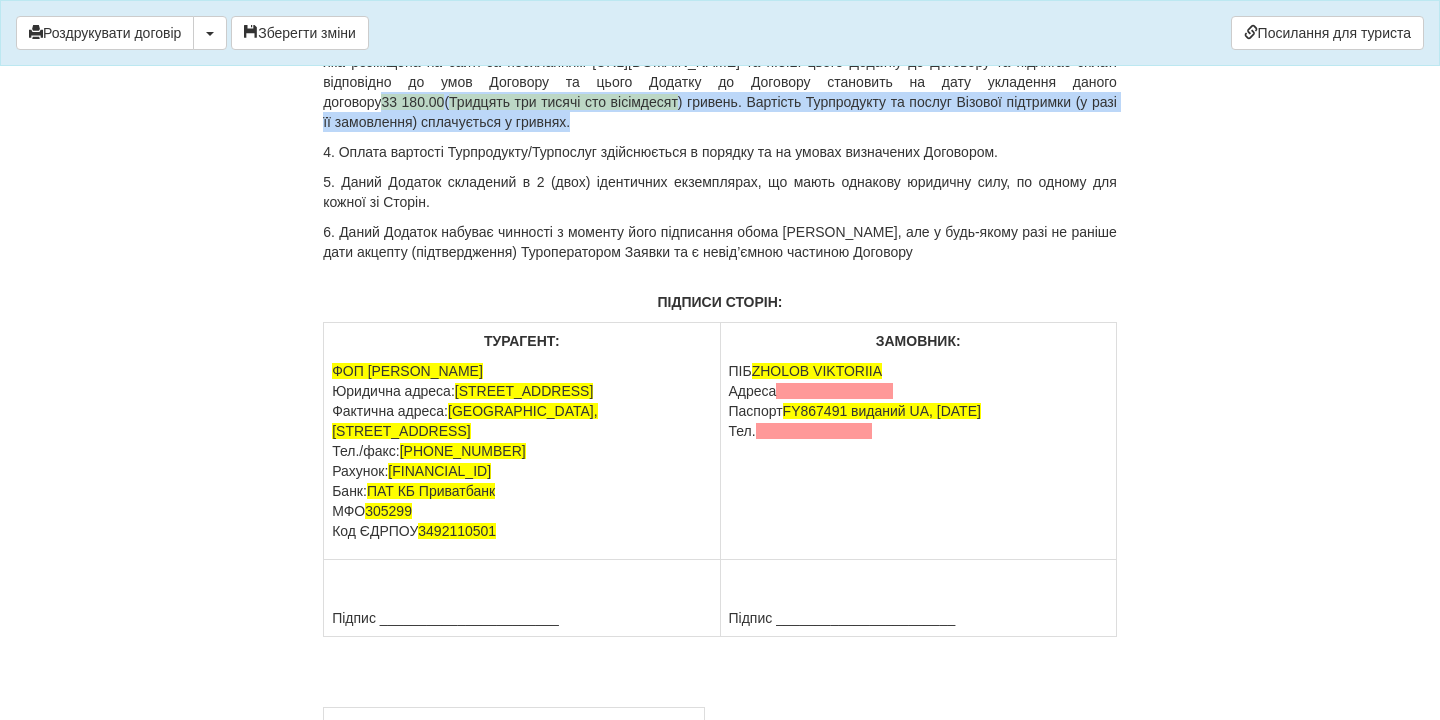 drag, startPoint x: 724, startPoint y: 585, endPoint x: 995, endPoint y: 608, distance: 271.97427 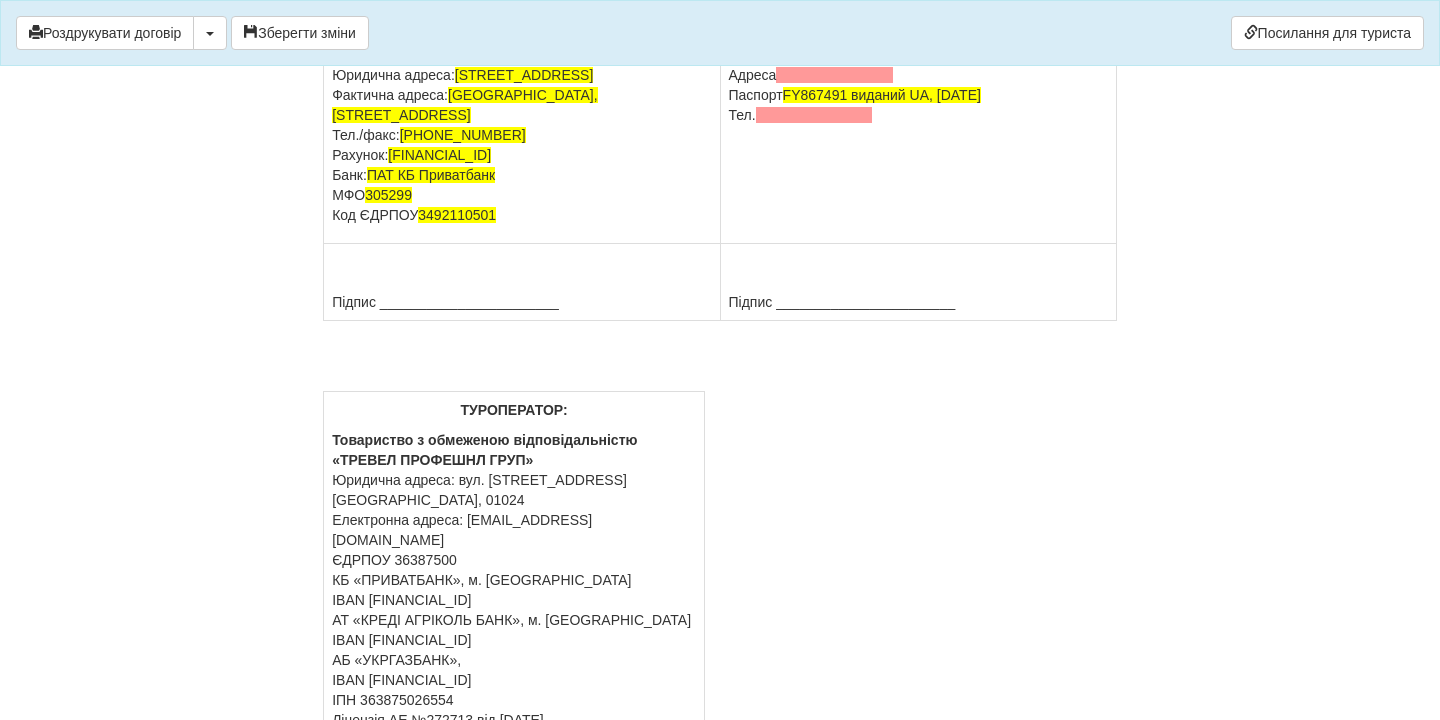 scroll, scrollTop: 17139, scrollLeft: 0, axis: vertical 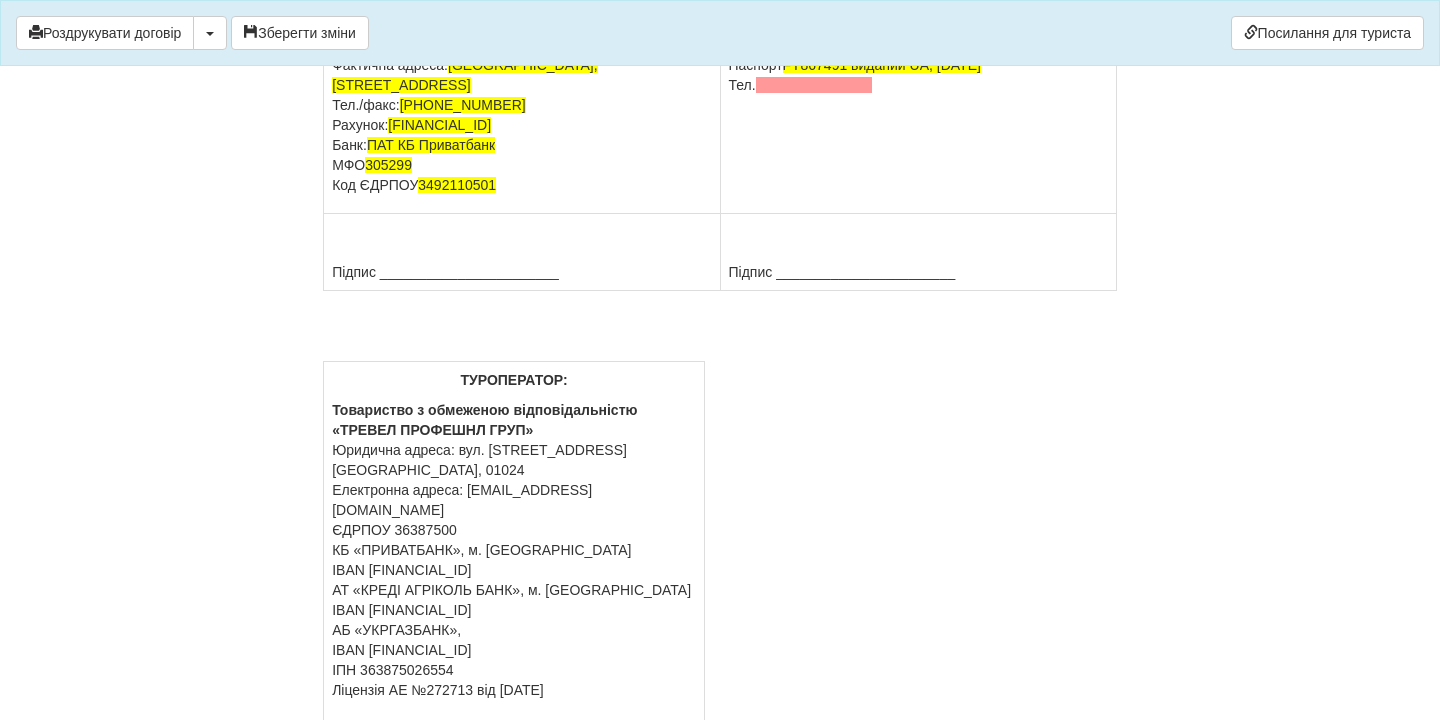drag, startPoint x: 914, startPoint y: 545, endPoint x: 730, endPoint y: 545, distance: 184 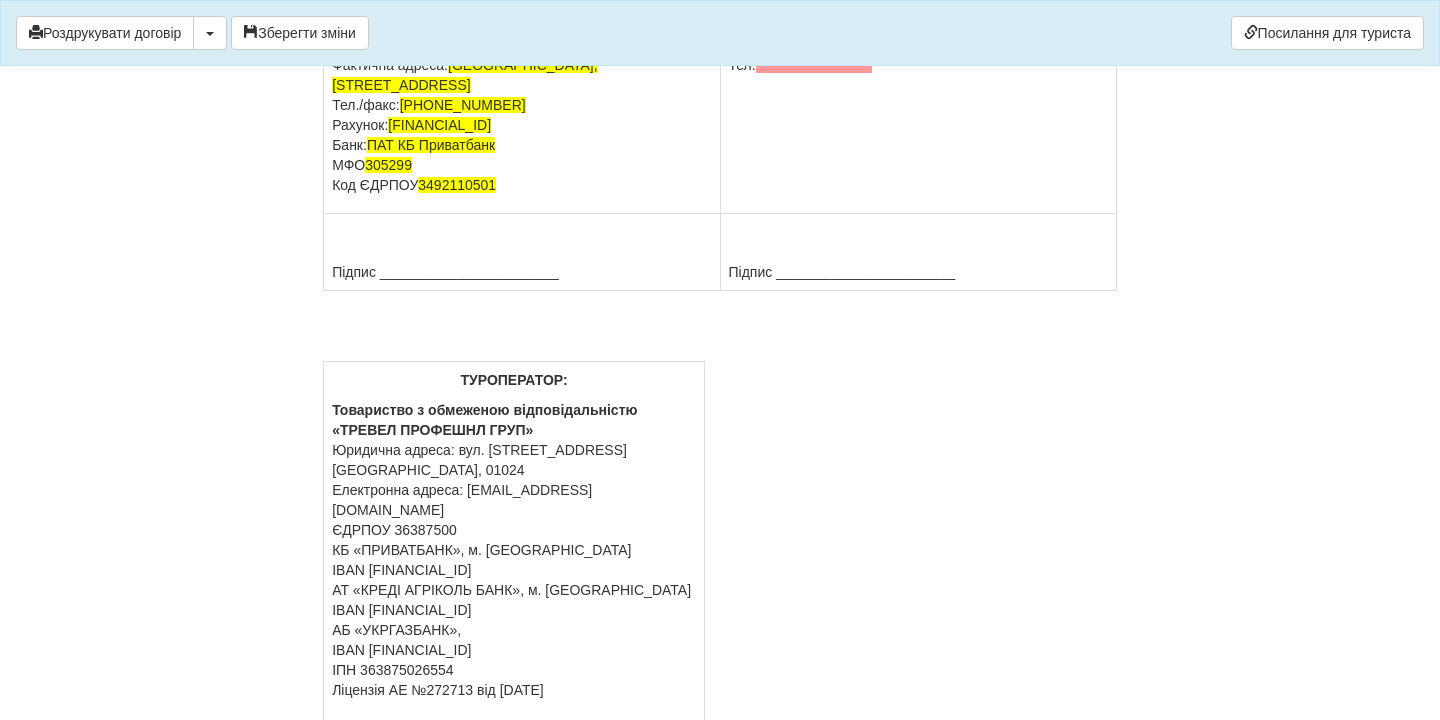 drag, startPoint x: 889, startPoint y: 560, endPoint x: 732, endPoint y: 560, distance: 157 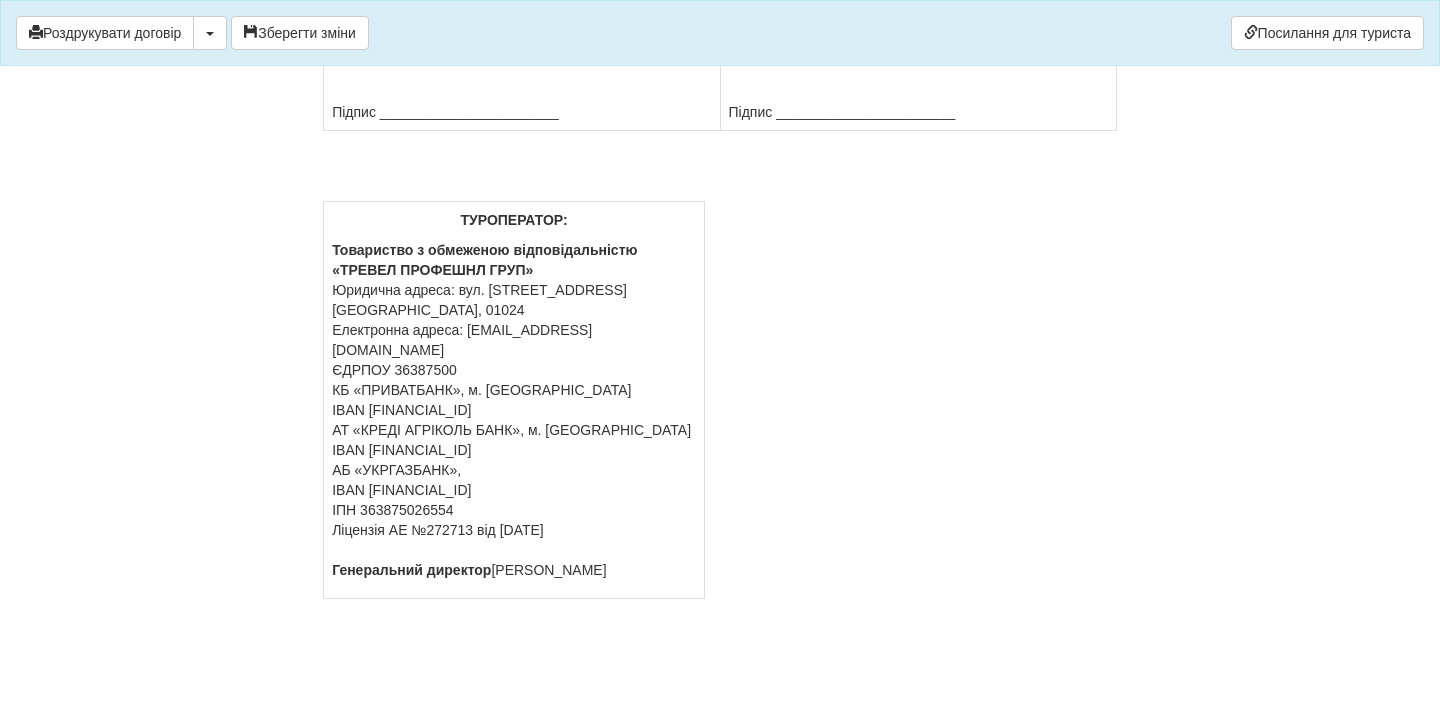 scroll, scrollTop: 17779, scrollLeft: 0, axis: vertical 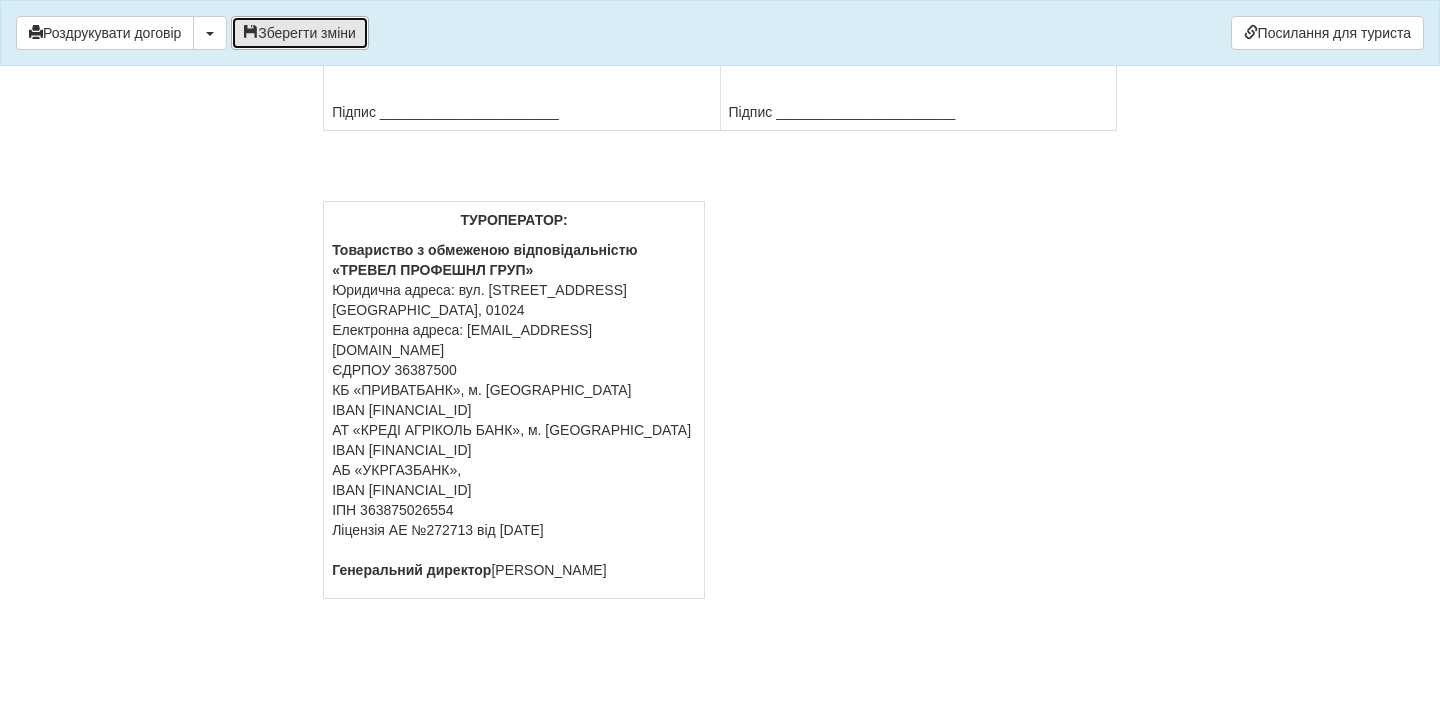 click on "Зберегти зміни" at bounding box center [300, 33] 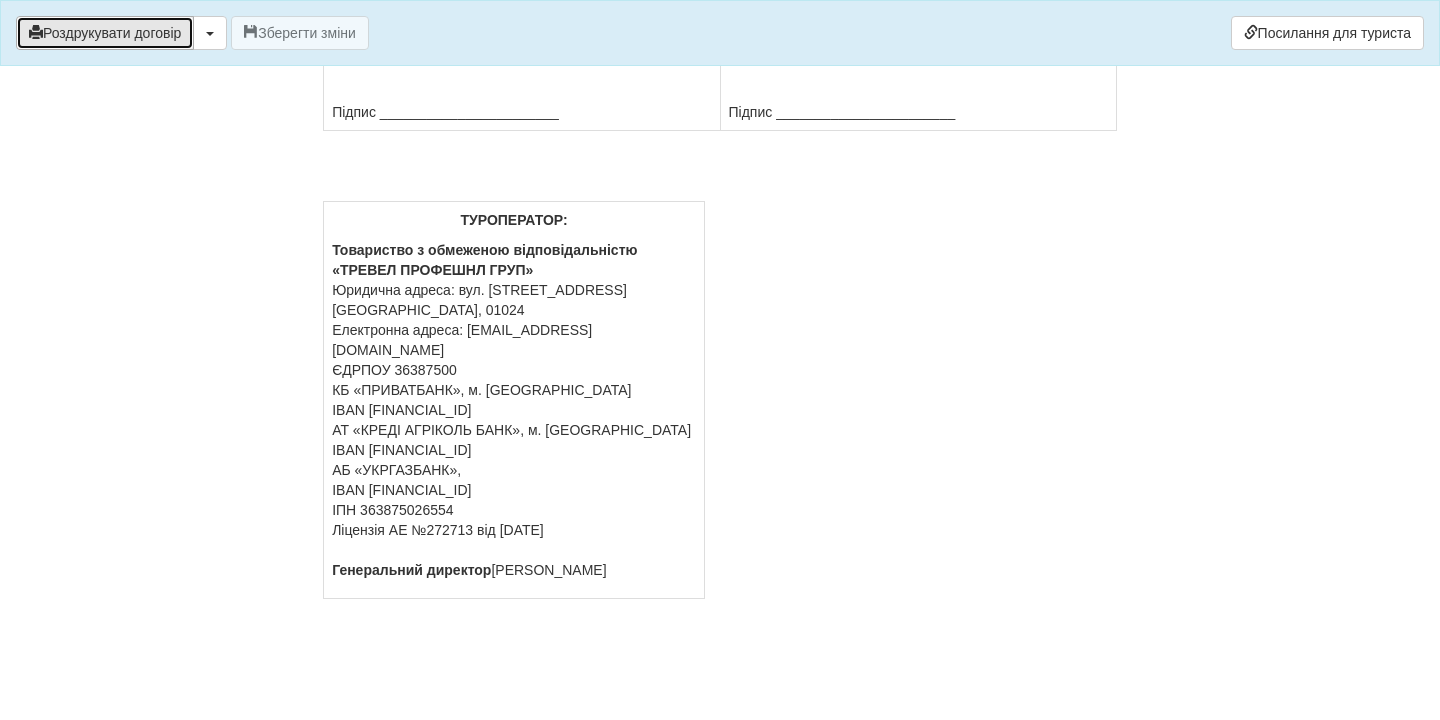 click on "Роздрукувати договір" at bounding box center [105, 33] 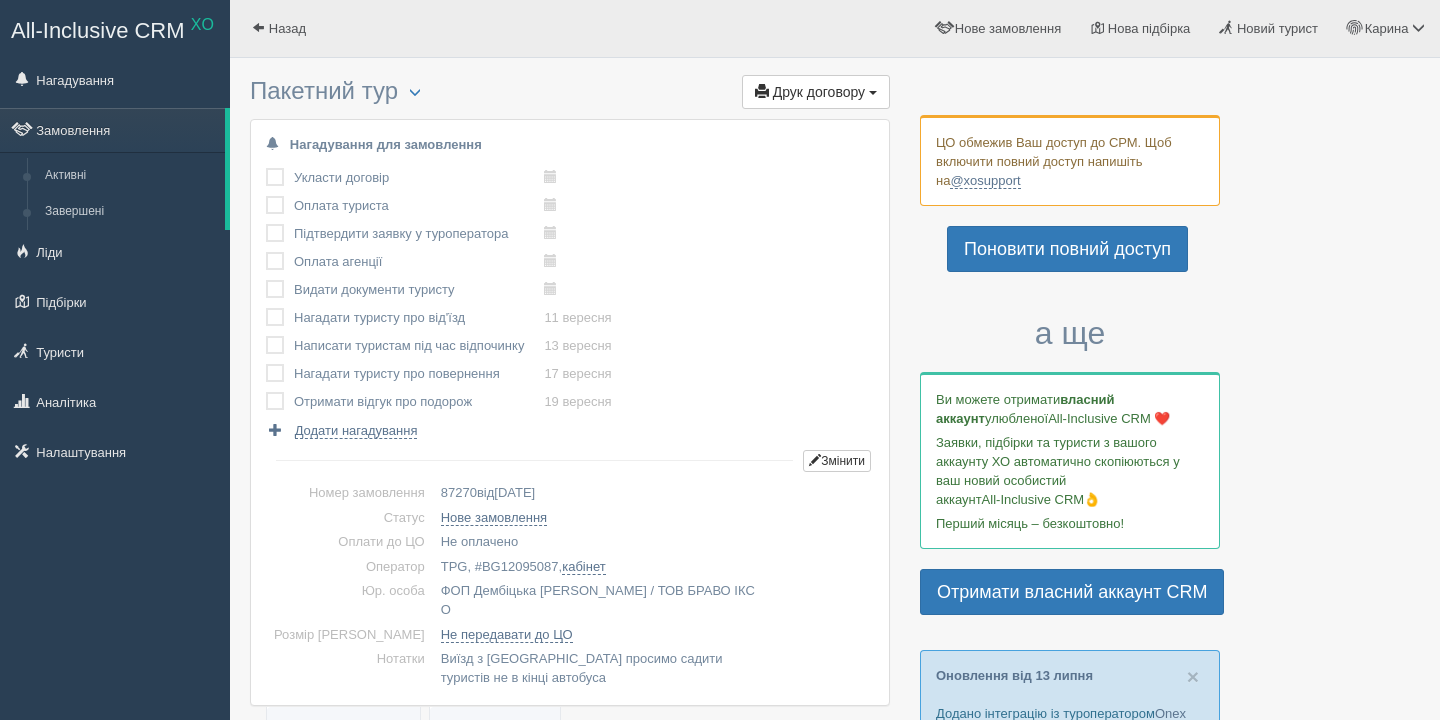 scroll, scrollTop: 20, scrollLeft: 0, axis: vertical 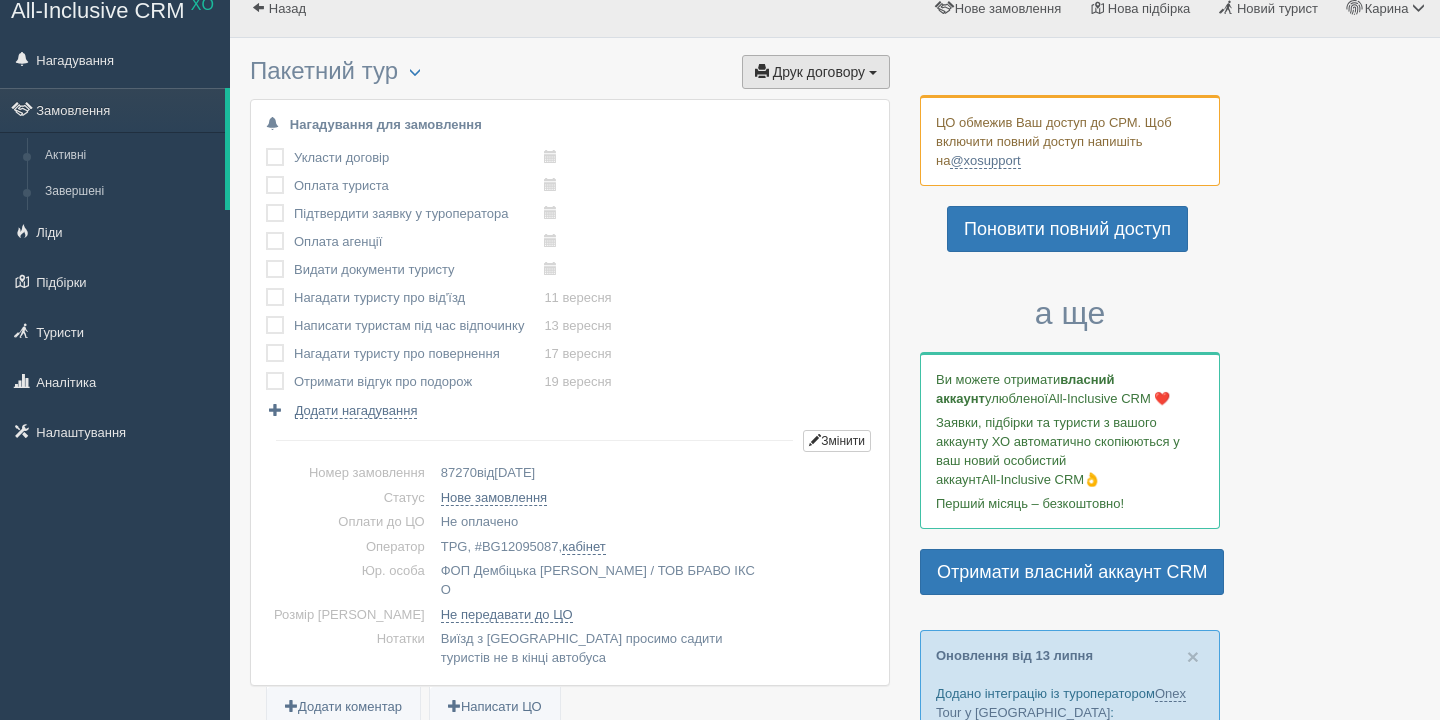 click on "Друк договору
Друк" at bounding box center [816, 72] 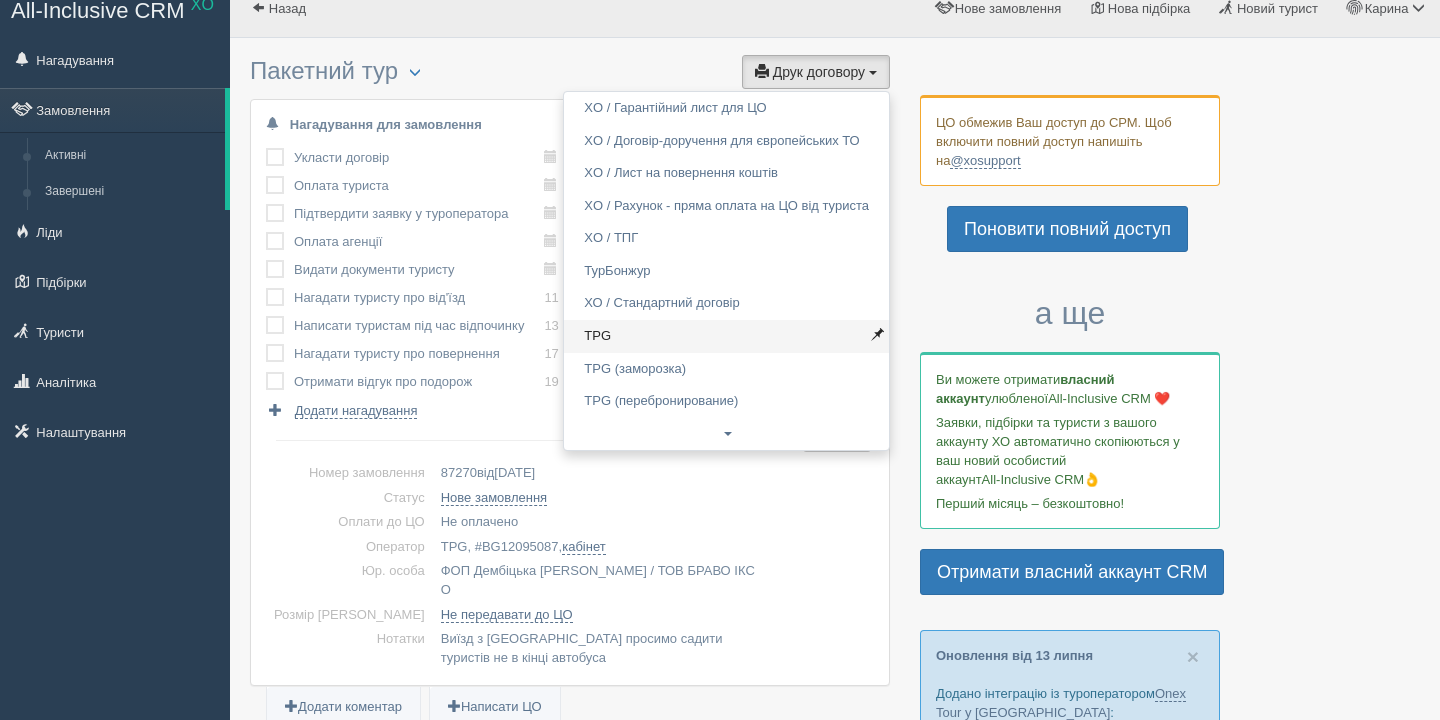 click on "TPG" at bounding box center [726, 336] 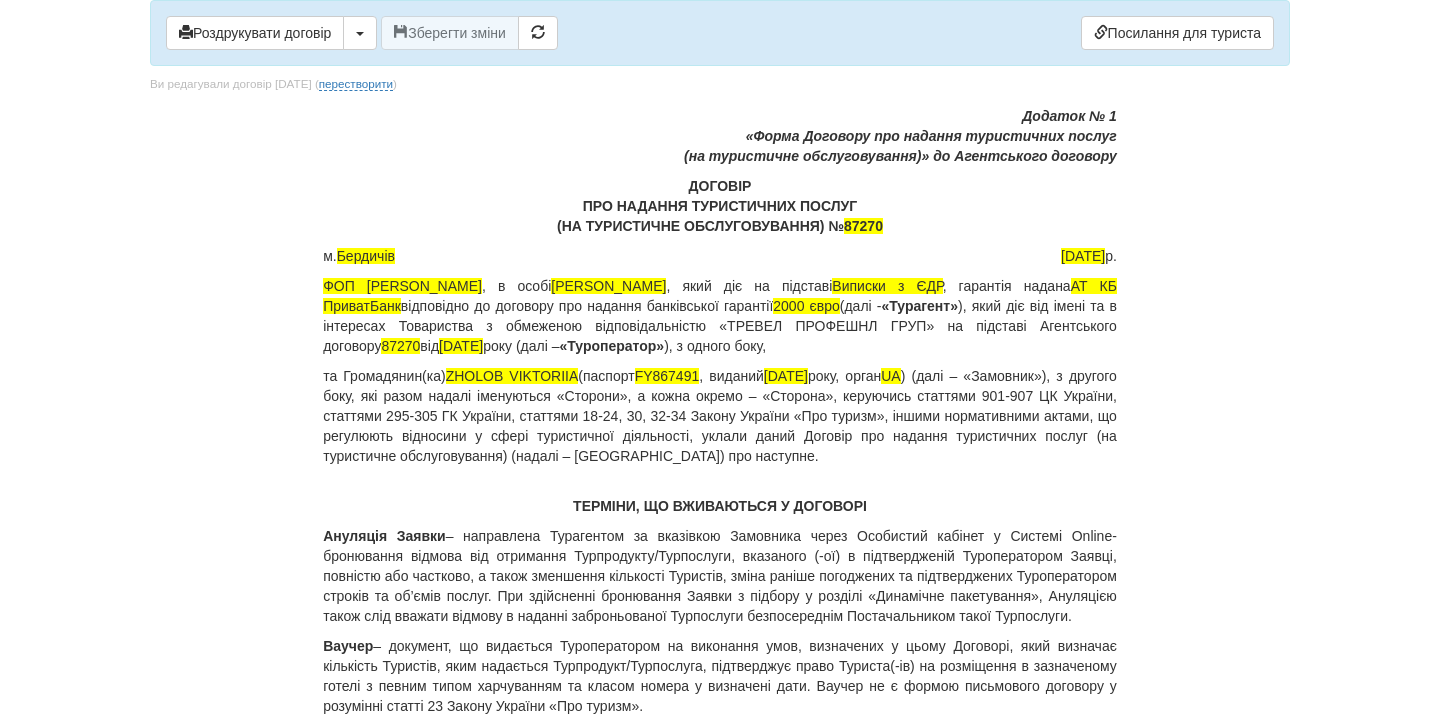 scroll, scrollTop: 0, scrollLeft: 0, axis: both 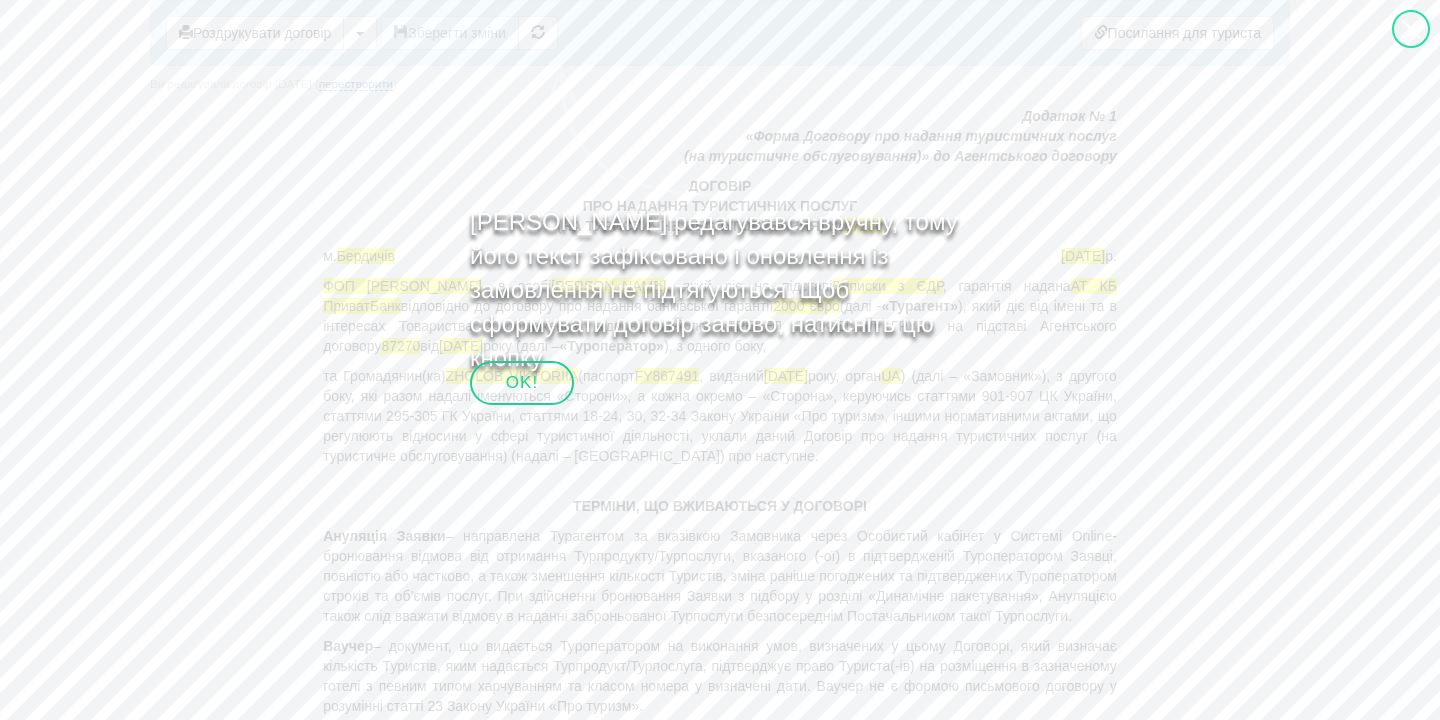 click at bounding box center [1587, 750] 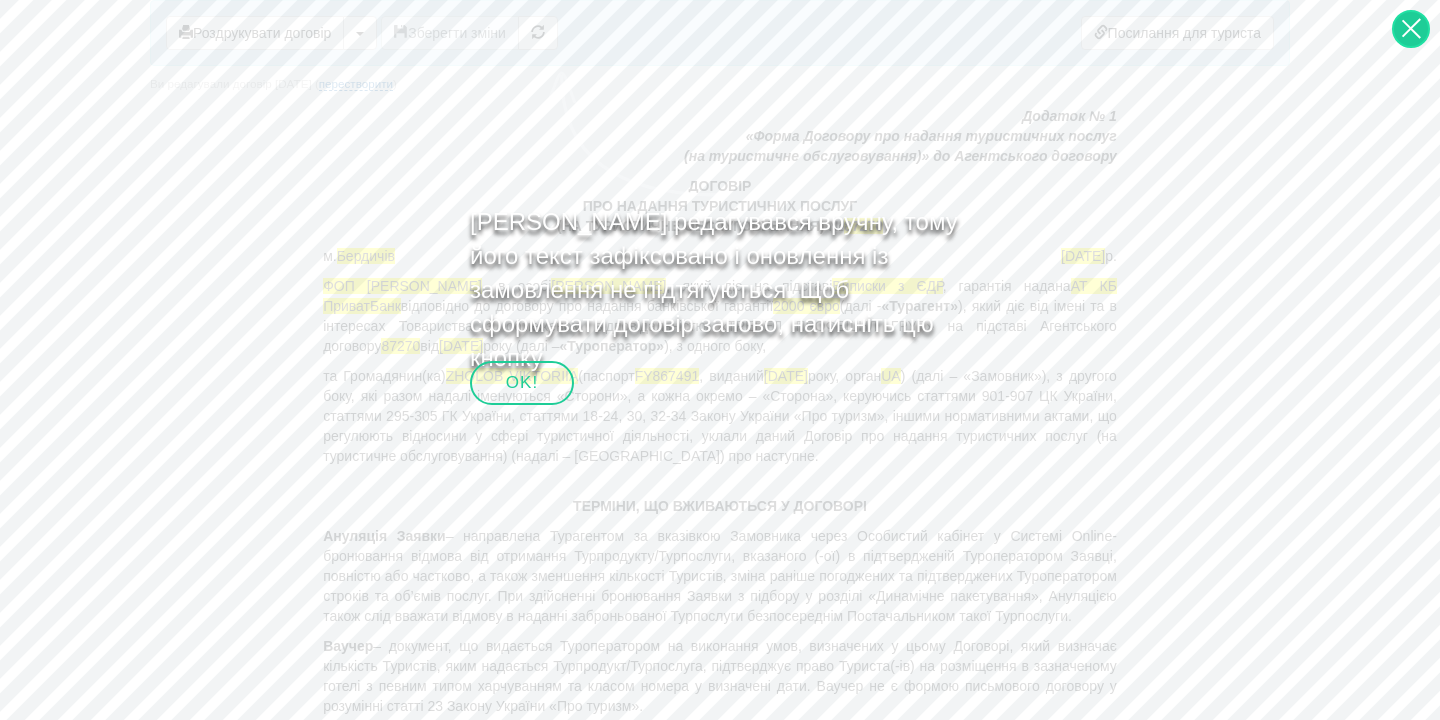 click at bounding box center [1411, 29] 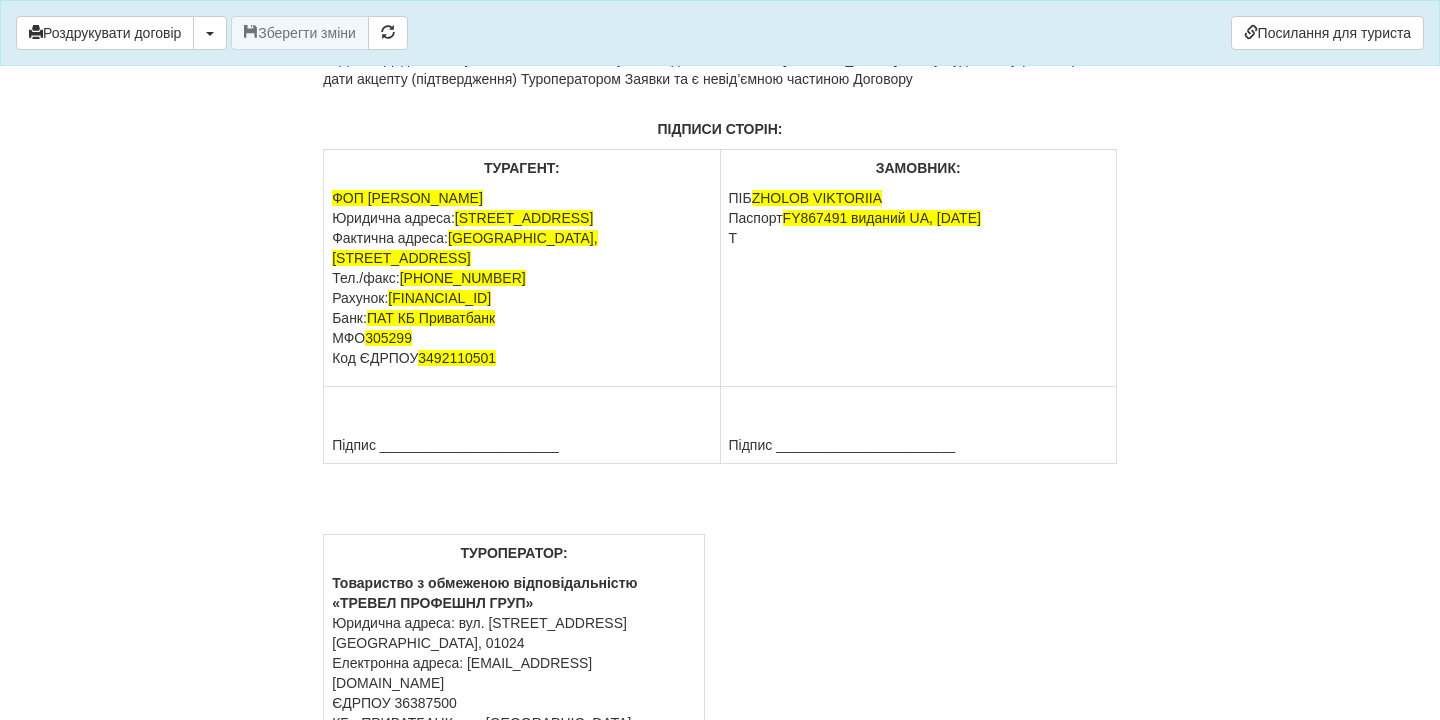 scroll, scrollTop: 16741, scrollLeft: 0, axis: vertical 